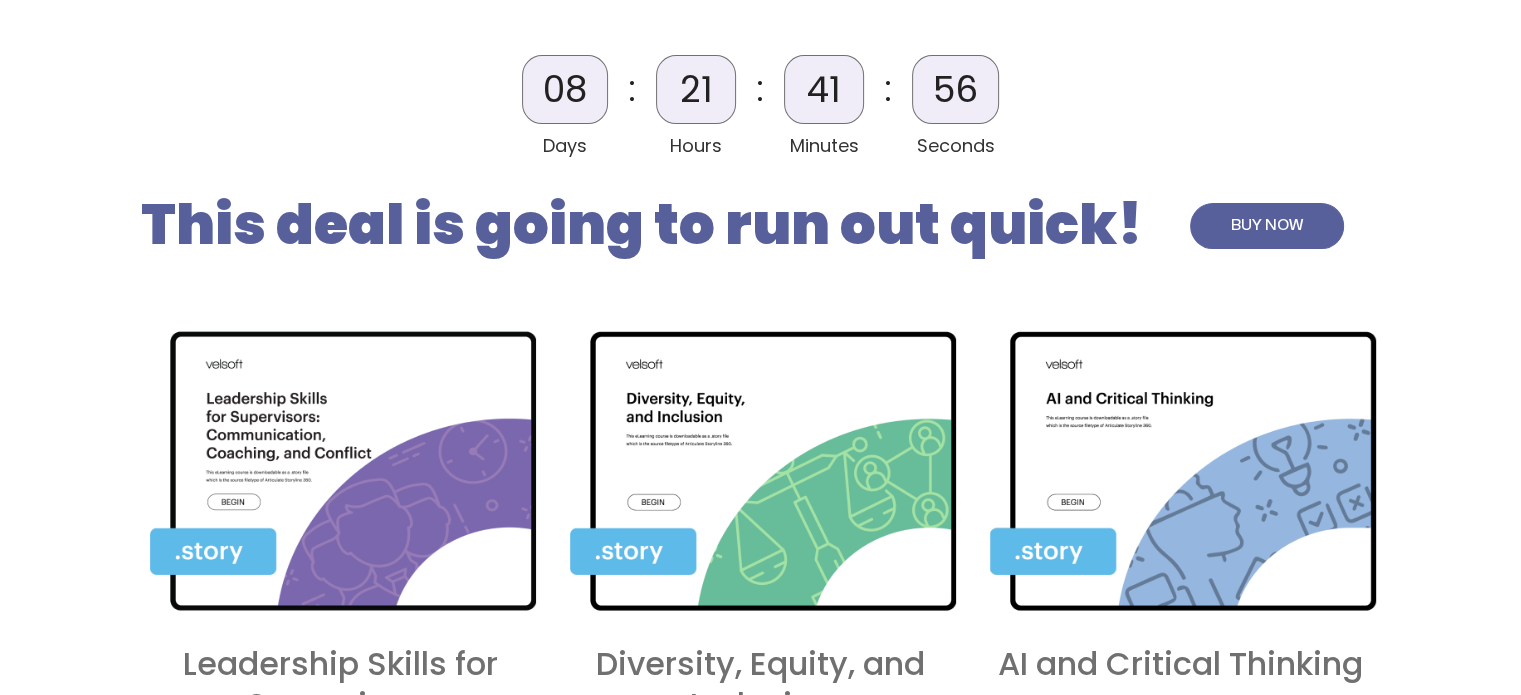 scroll, scrollTop: 800, scrollLeft: 0, axis: vertical 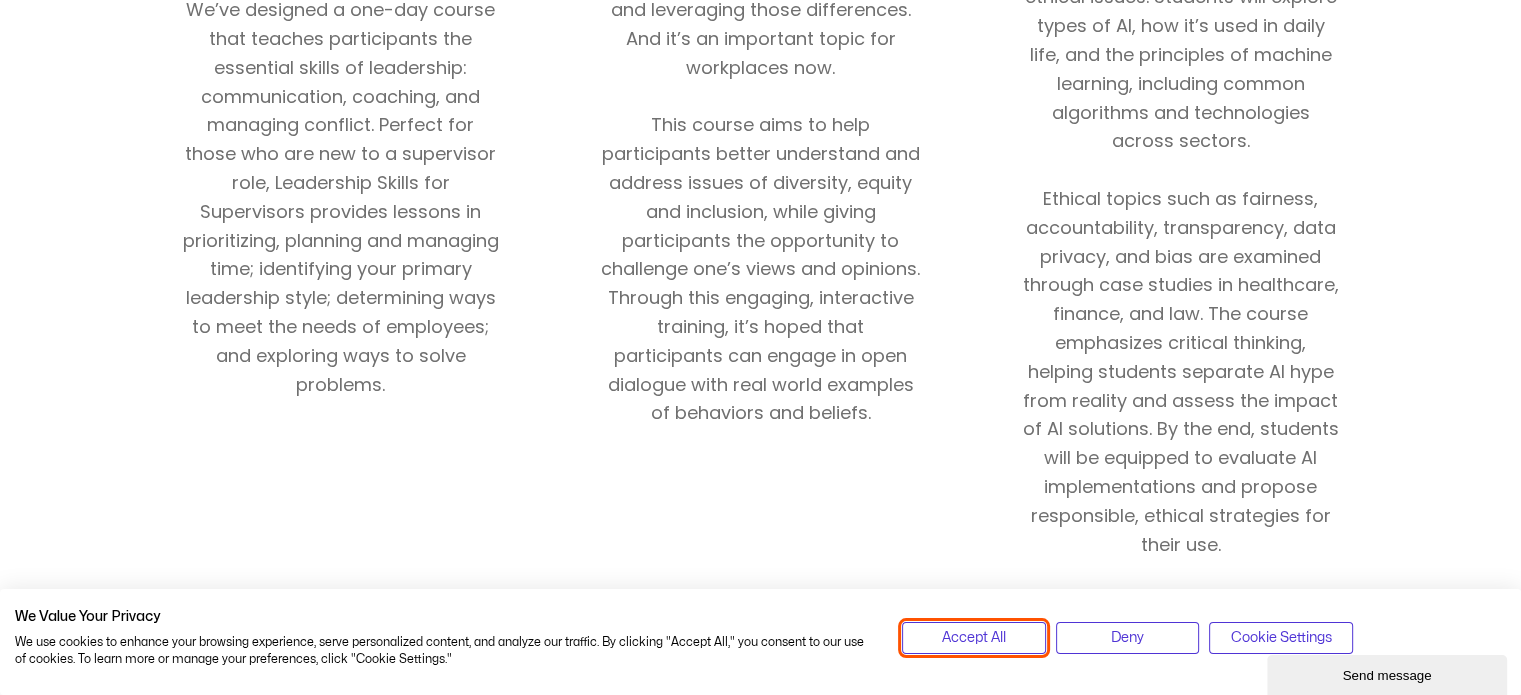 click on "Accept All" at bounding box center (974, 638) 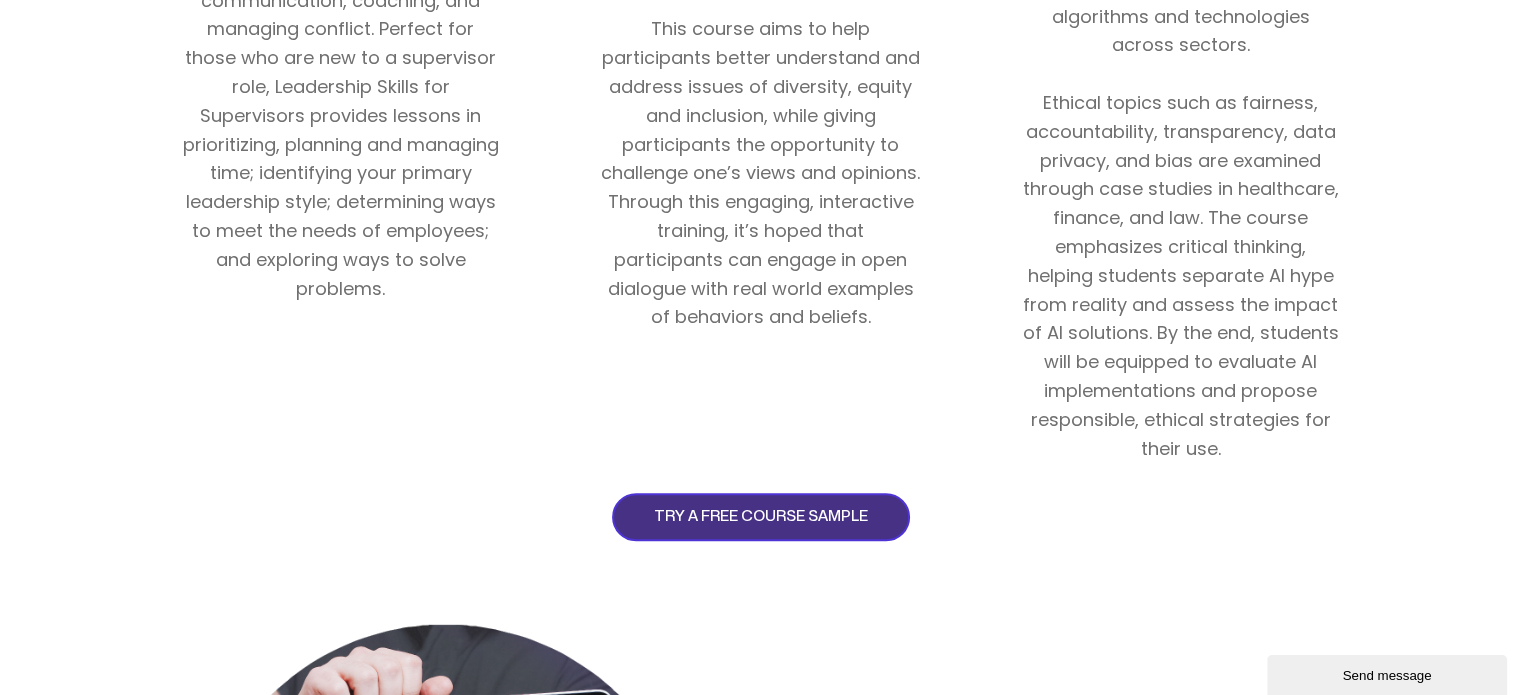 scroll, scrollTop: 1700, scrollLeft: 0, axis: vertical 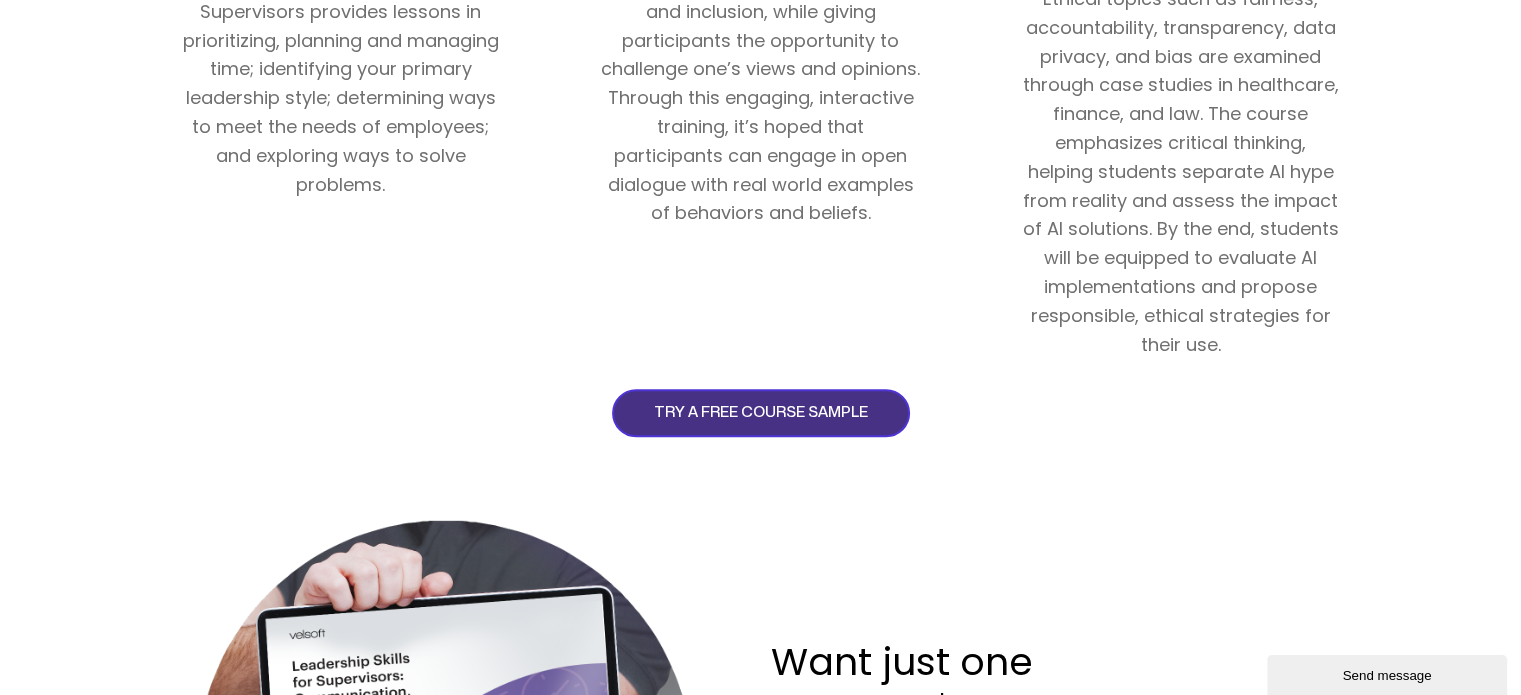 click on "TRY A FREE COURSE SAMPLE" at bounding box center (761, 413) 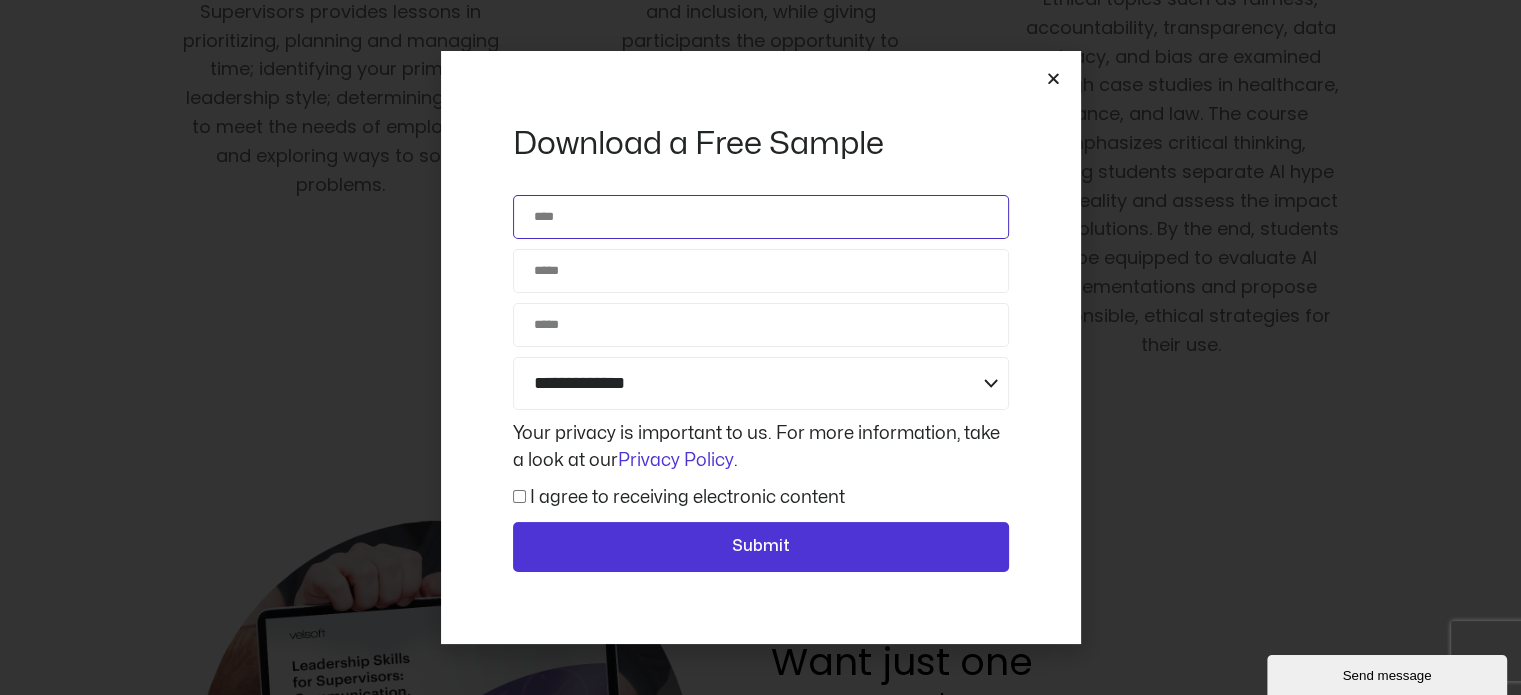 click on "Name" at bounding box center [761, 217] 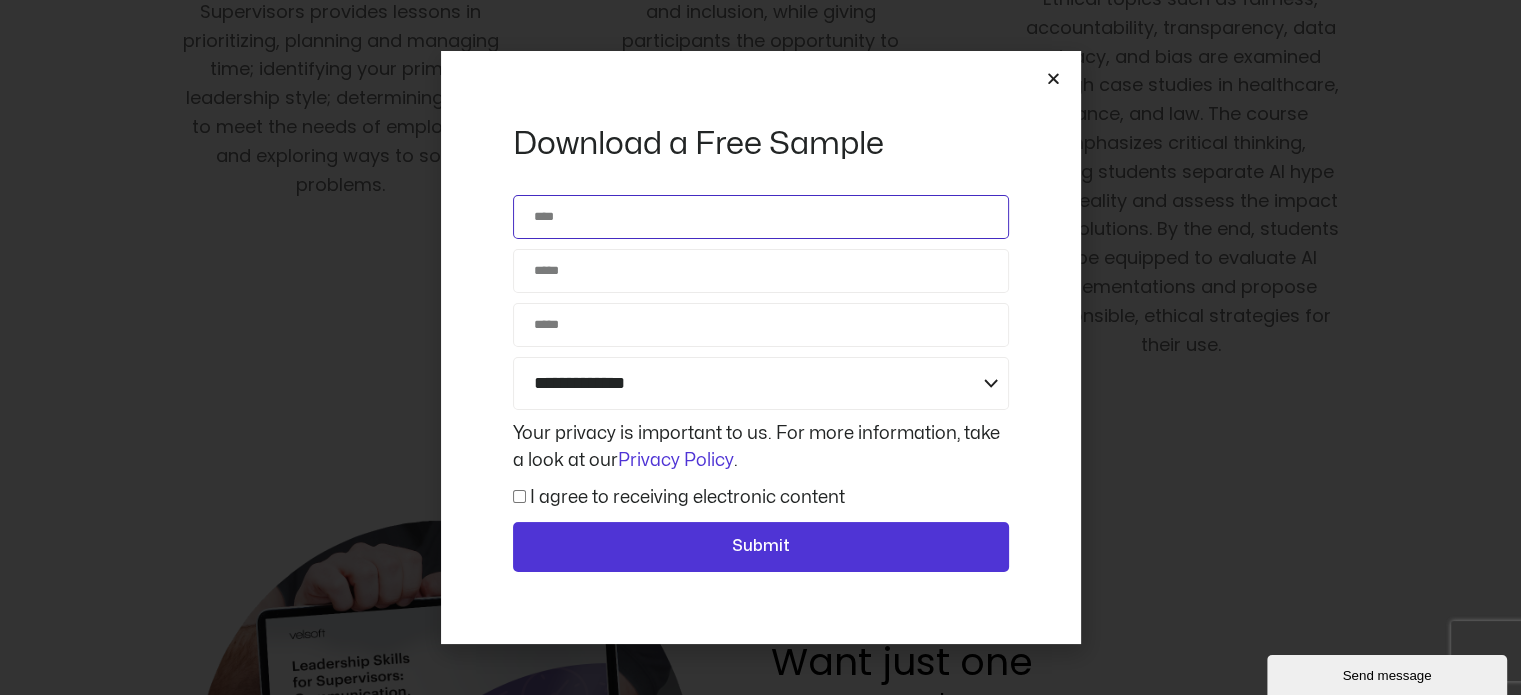 type on "**********" 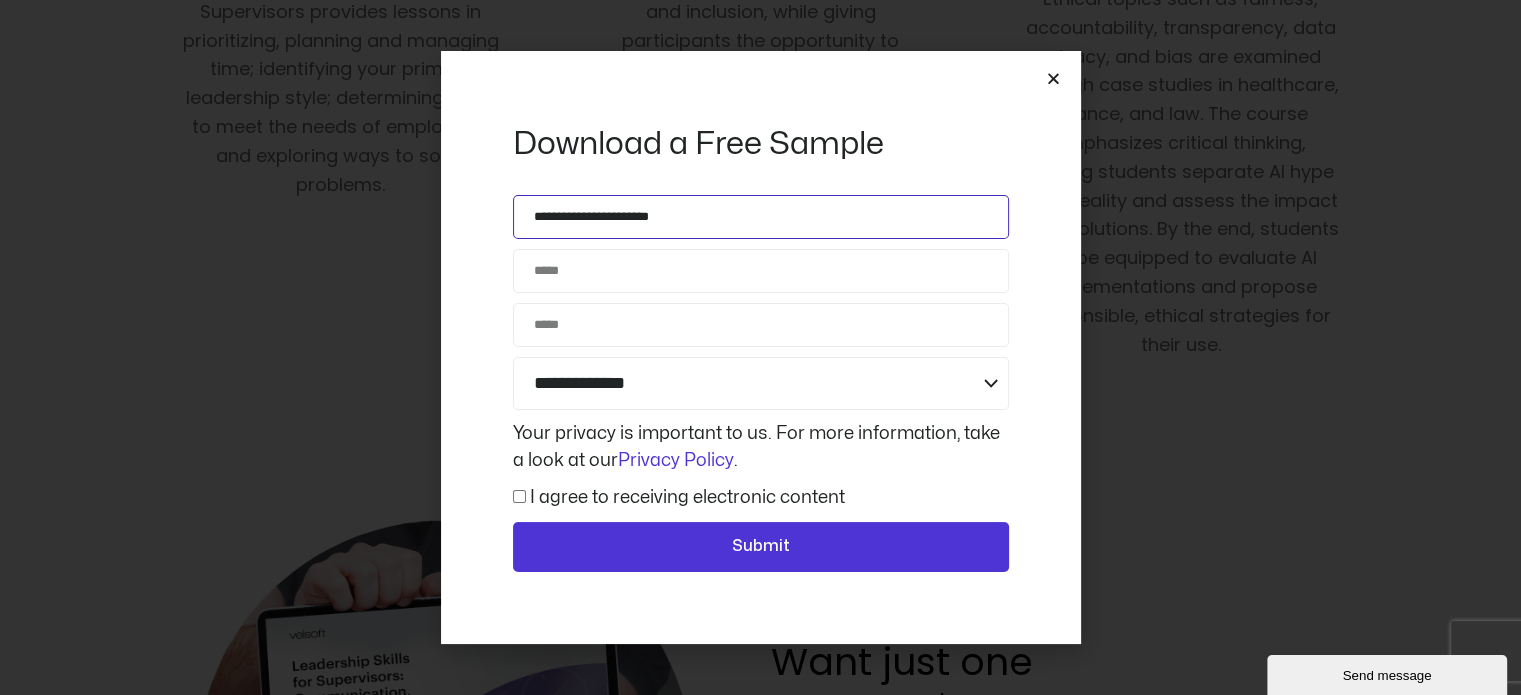 type on "**********" 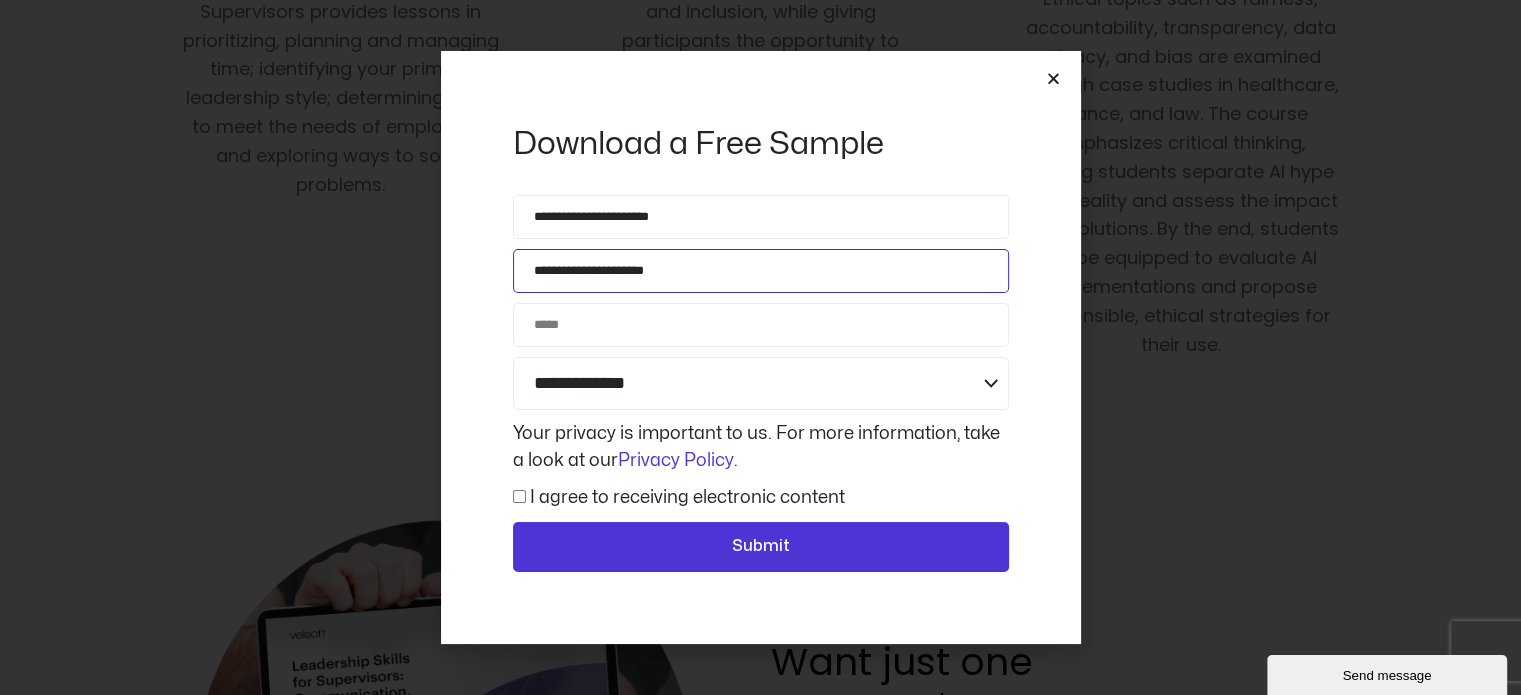 type on "**********" 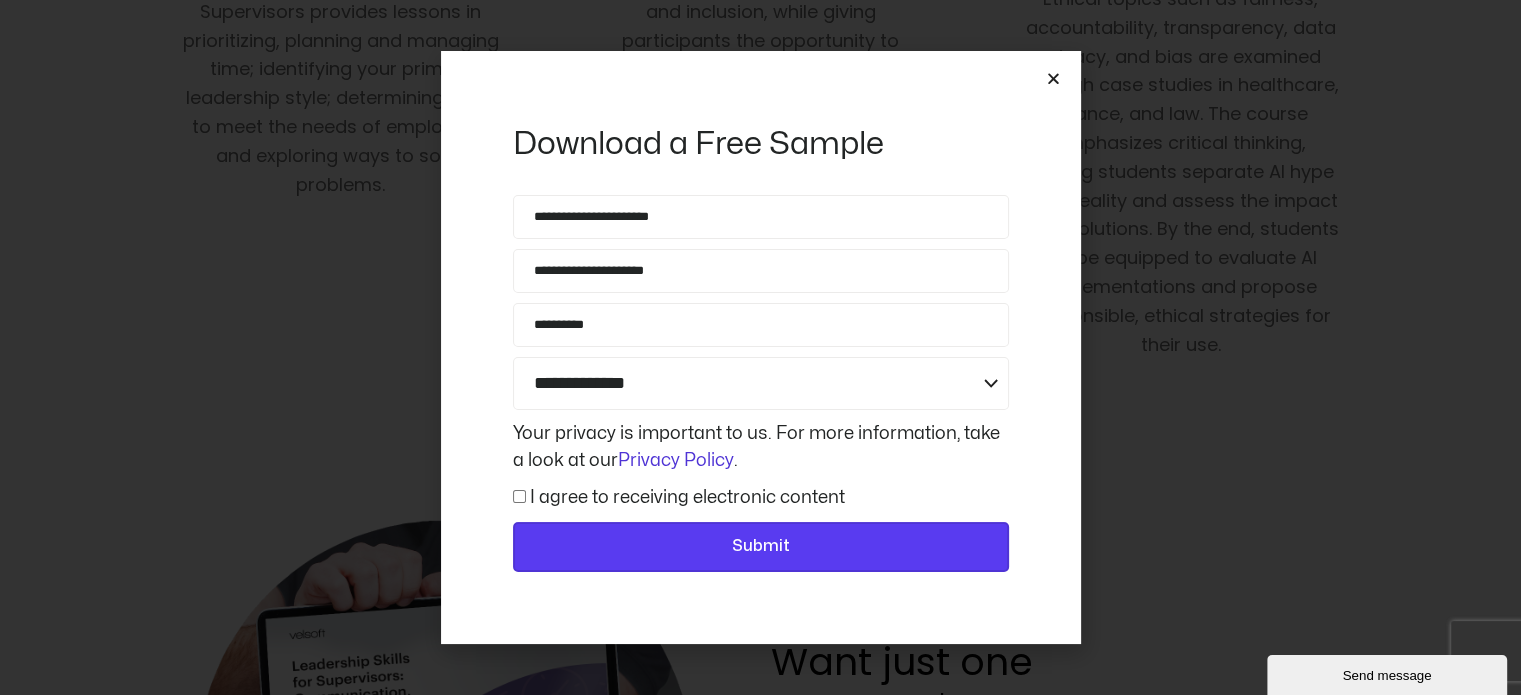 click on "Submit" at bounding box center [761, 547] 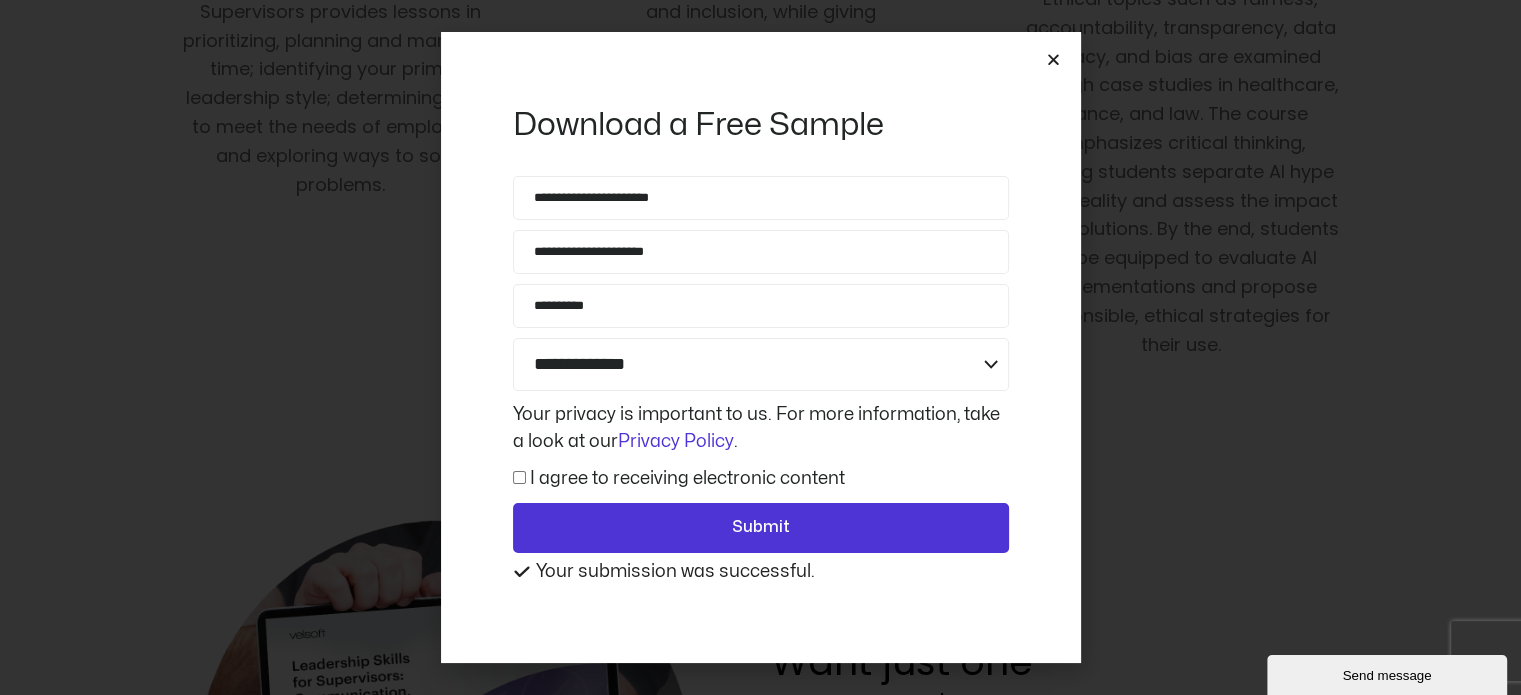 click at bounding box center (1053, 59) 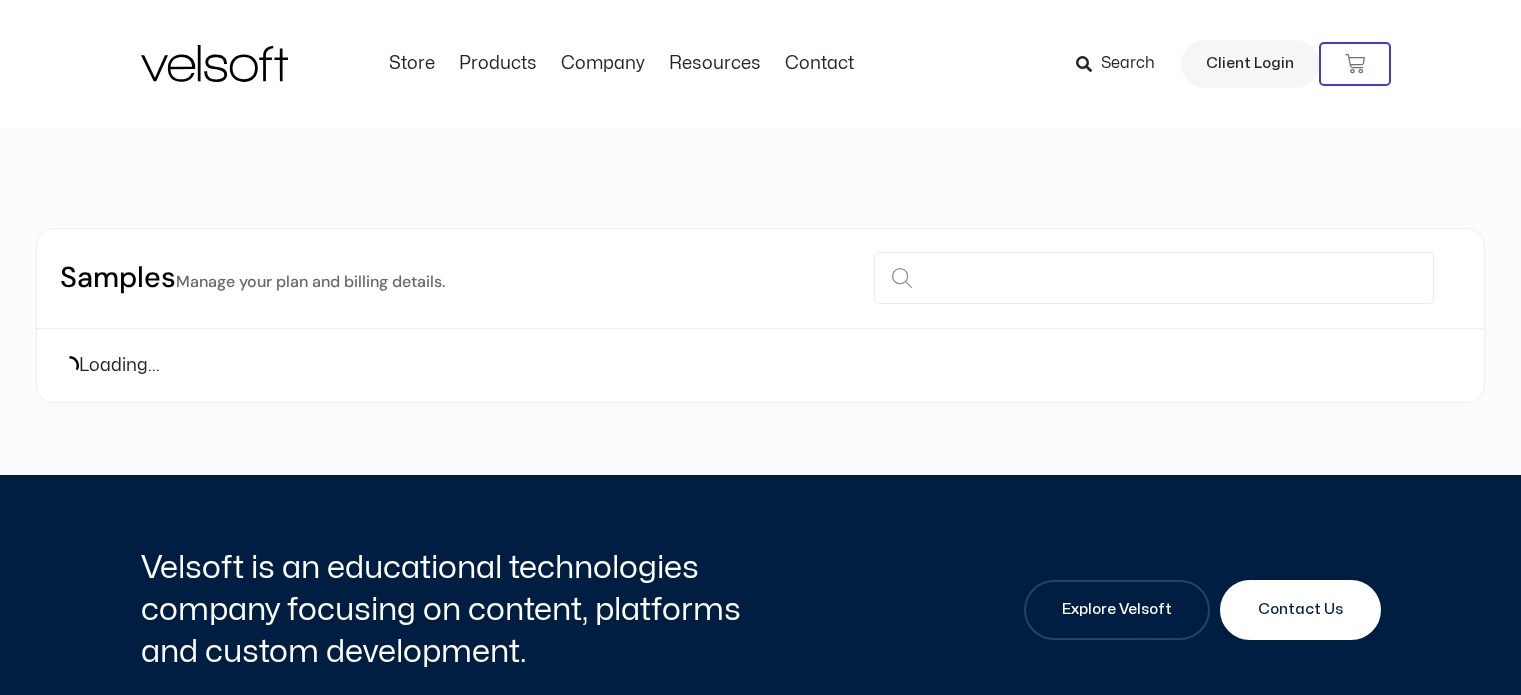 scroll, scrollTop: 0, scrollLeft: 0, axis: both 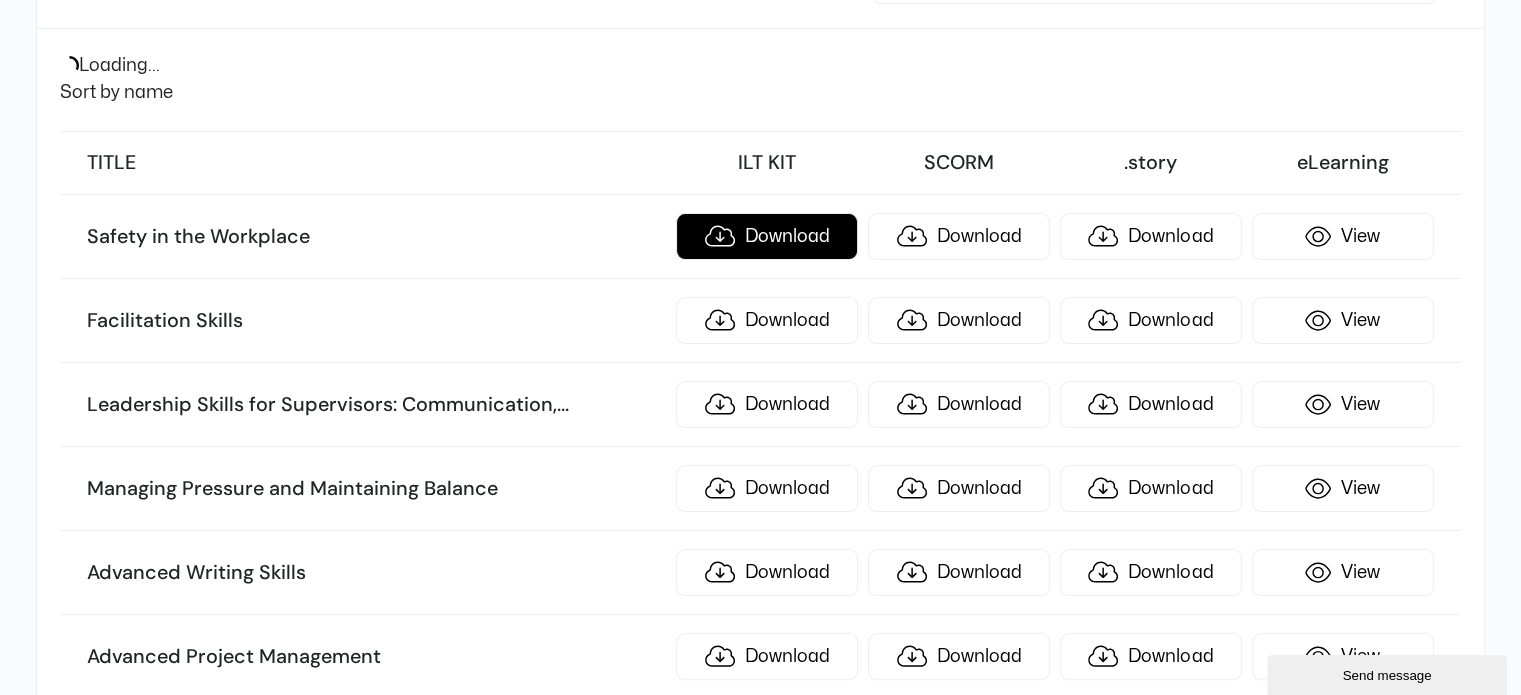 click on "Download" at bounding box center [767, 236] 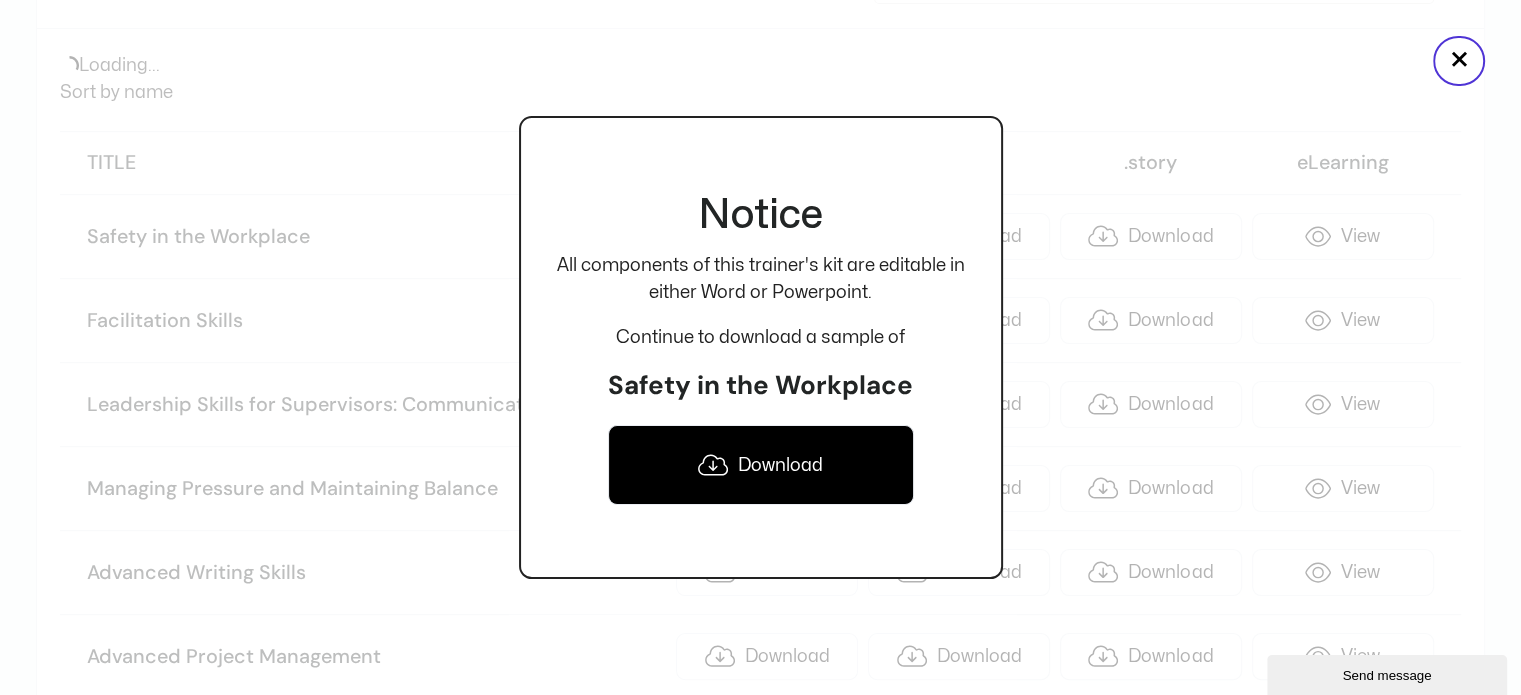 click on "Download" at bounding box center (761, 465) 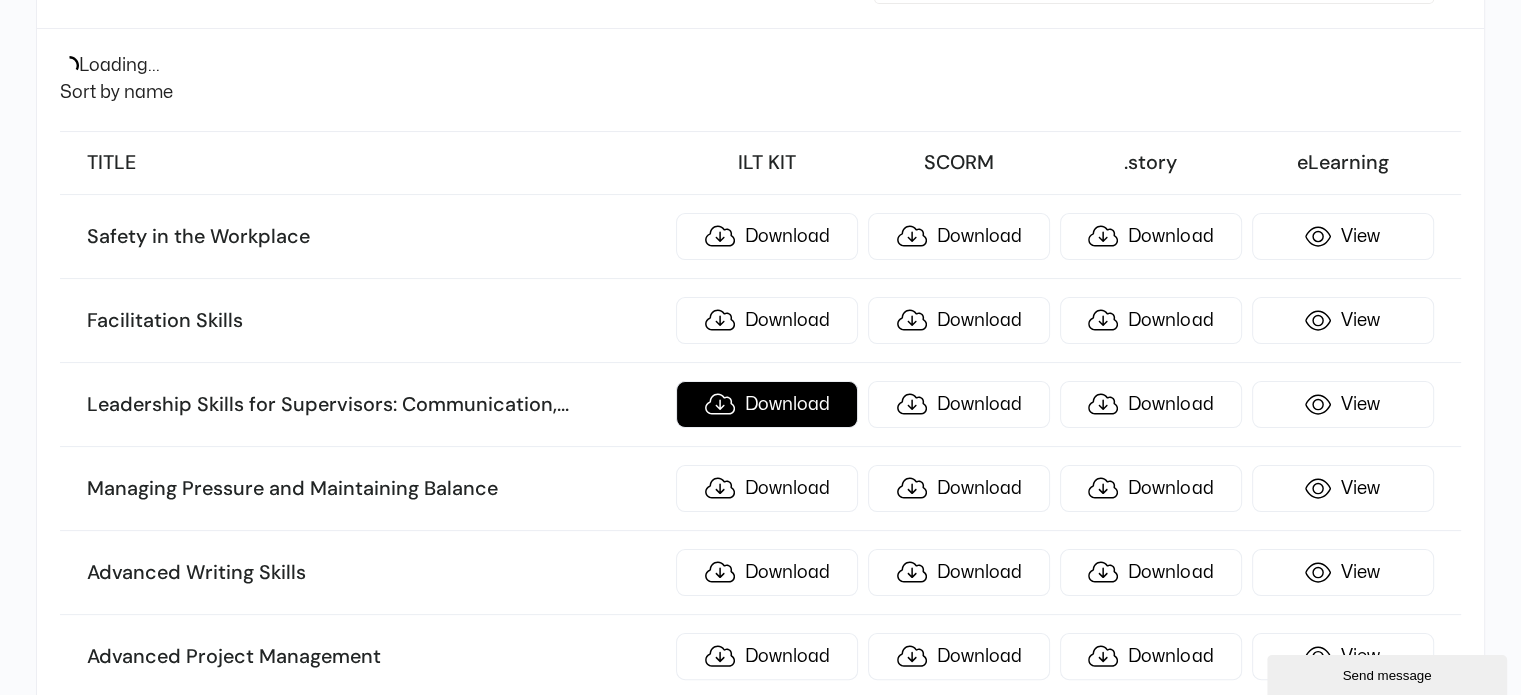 click on "Download" at bounding box center (767, 404) 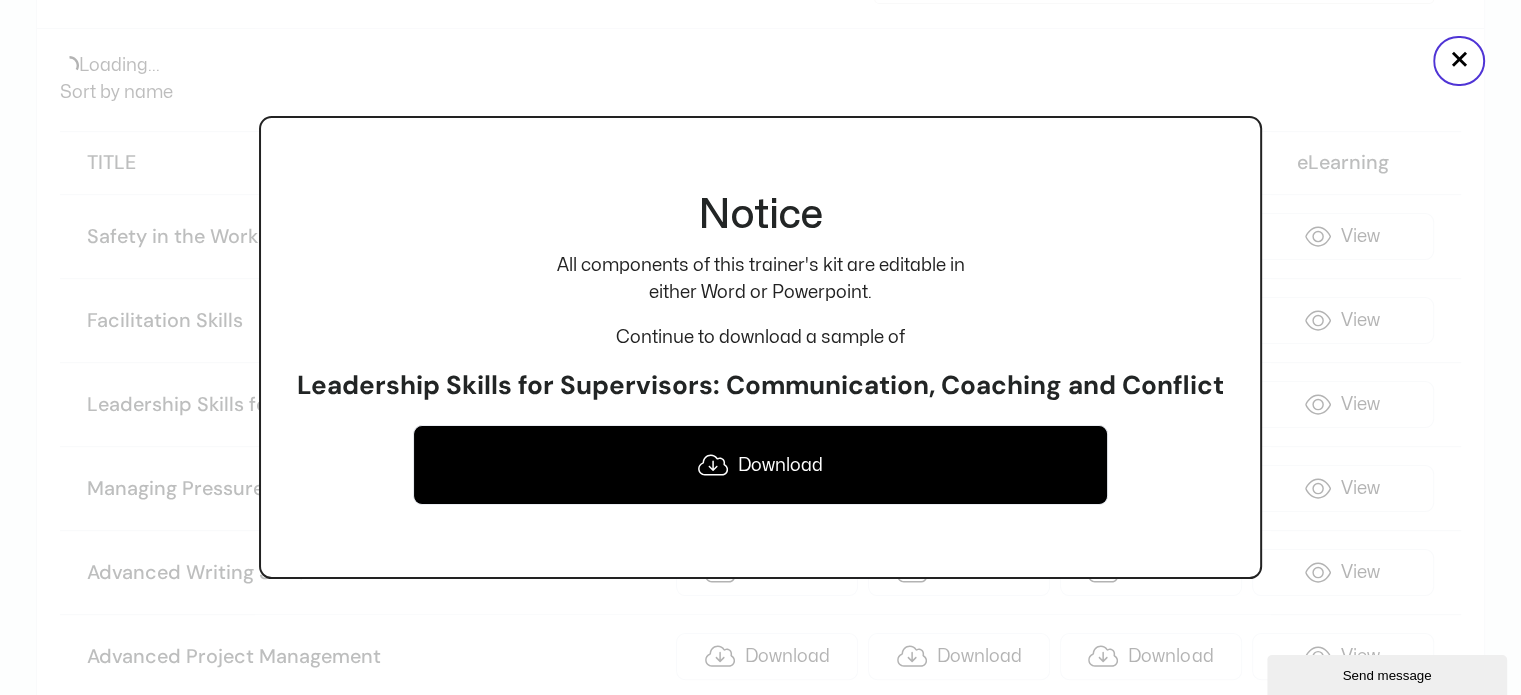click on "Download" at bounding box center [760, 465] 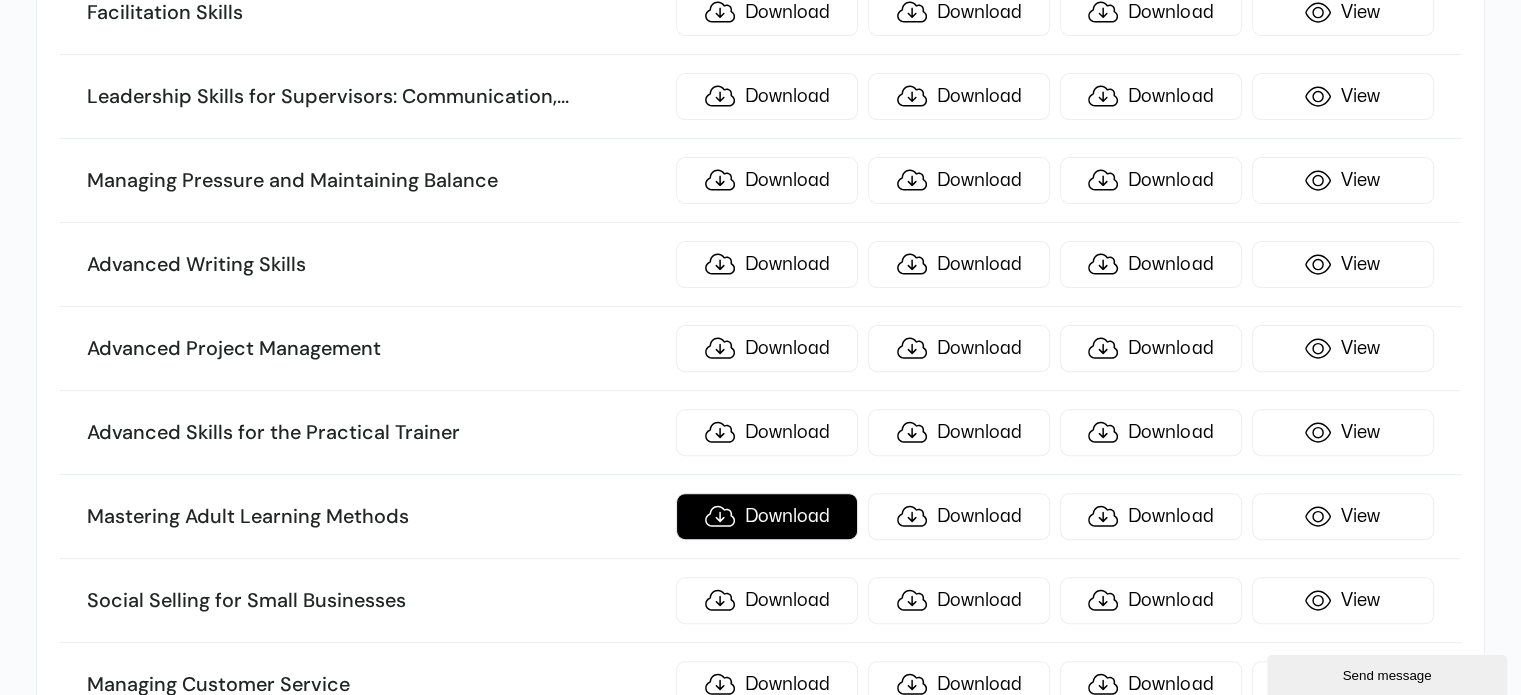 scroll, scrollTop: 700, scrollLeft: 0, axis: vertical 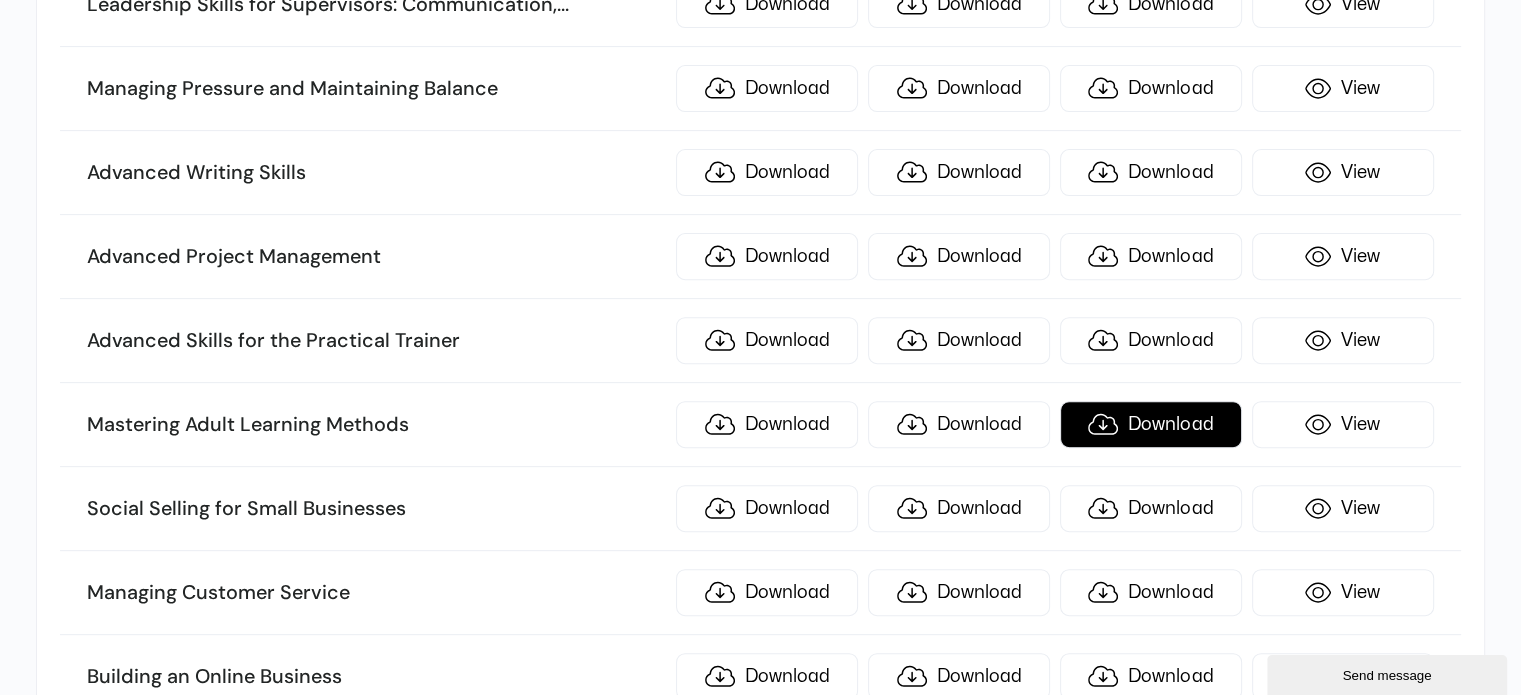 click on "Download" at bounding box center (1151, 424) 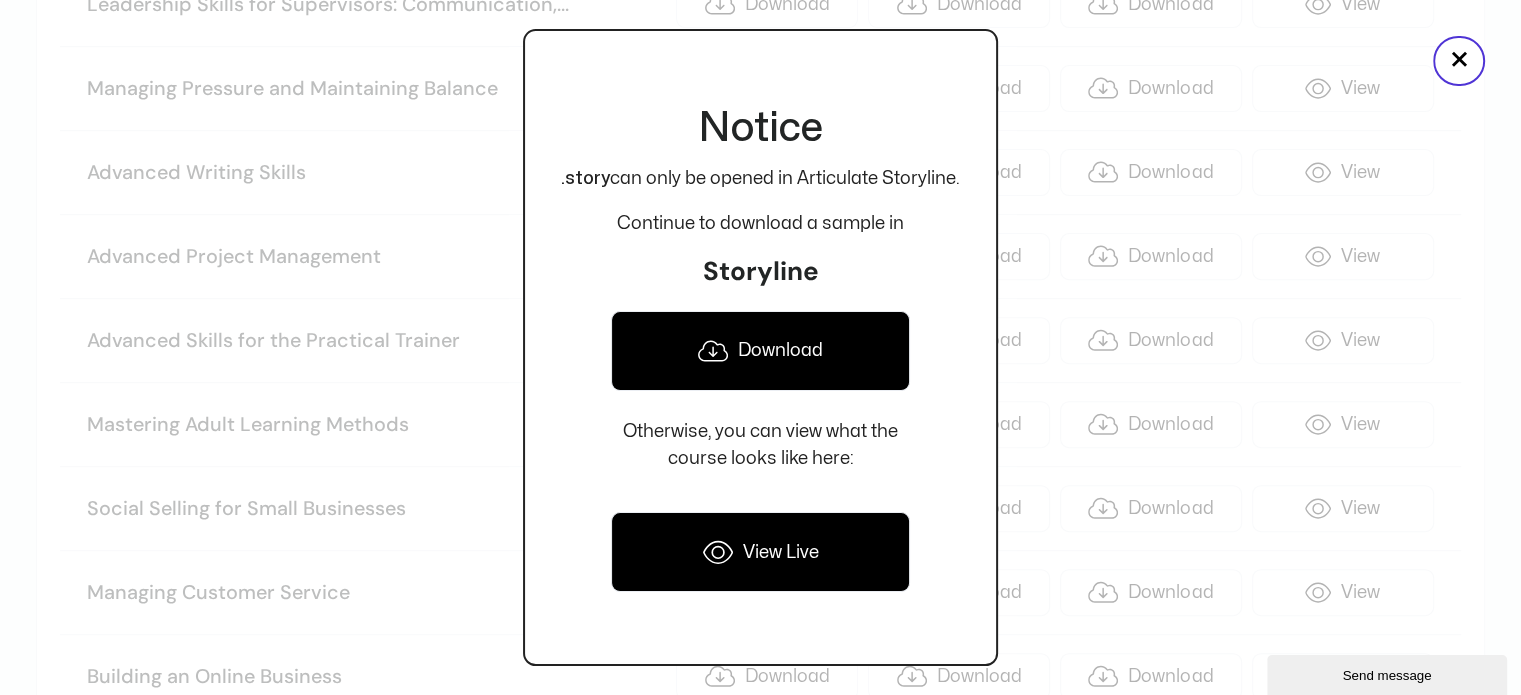 click on "Download" at bounding box center [760, 351] 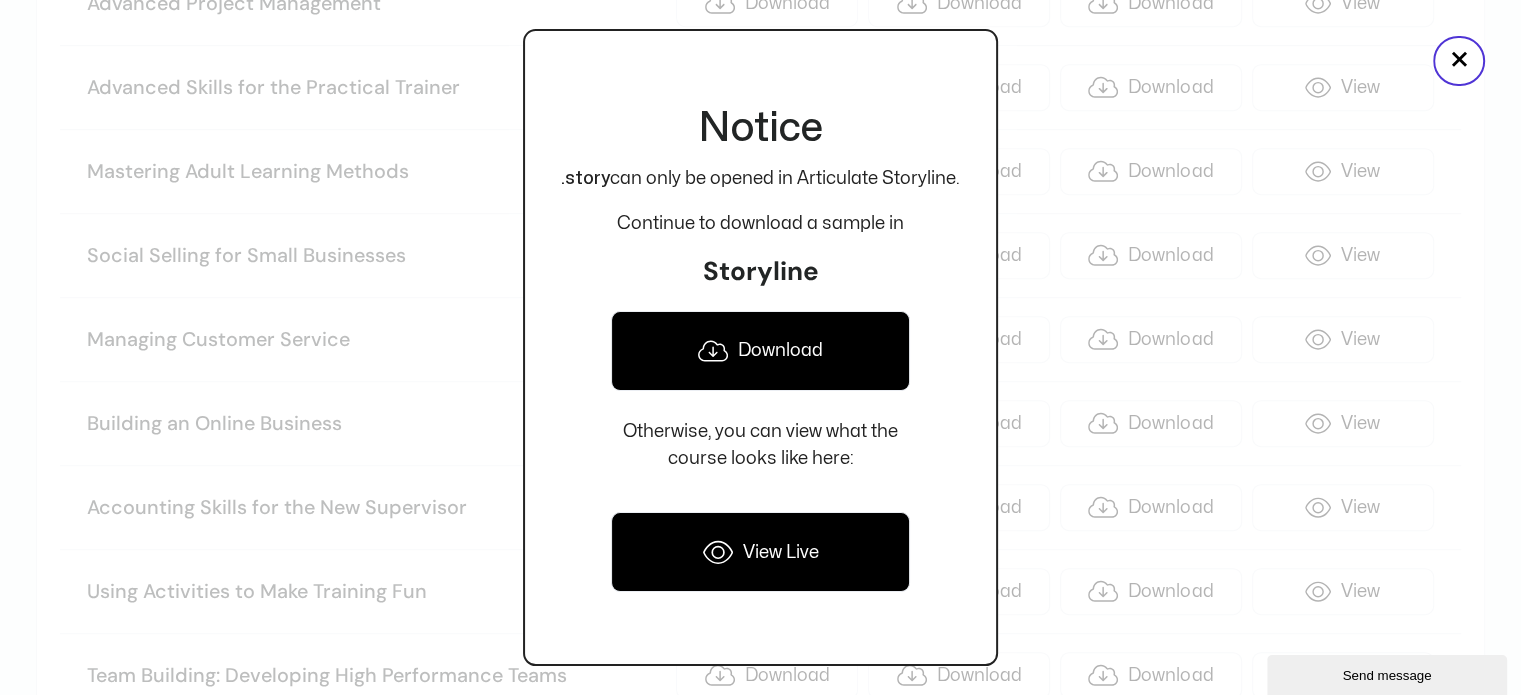 scroll, scrollTop: 1000, scrollLeft: 0, axis: vertical 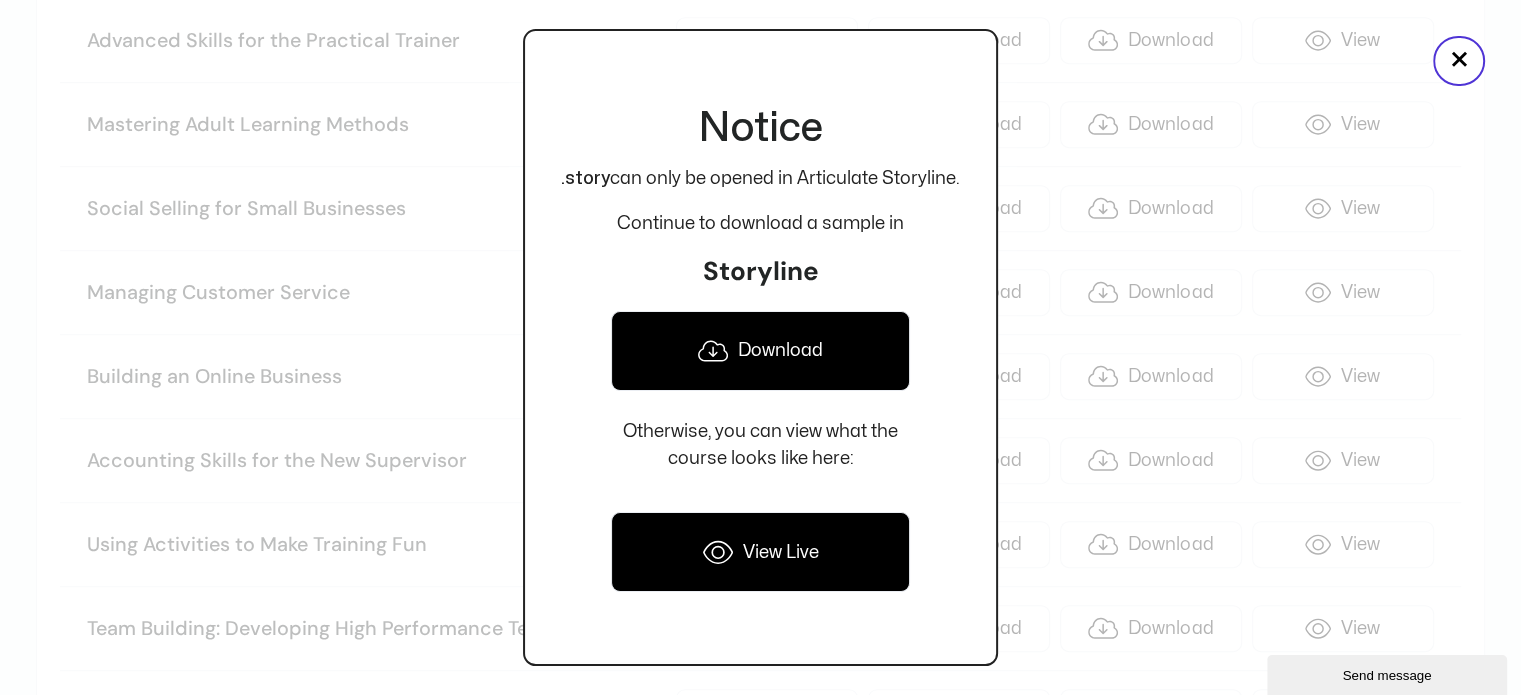 click at bounding box center (760, 347) 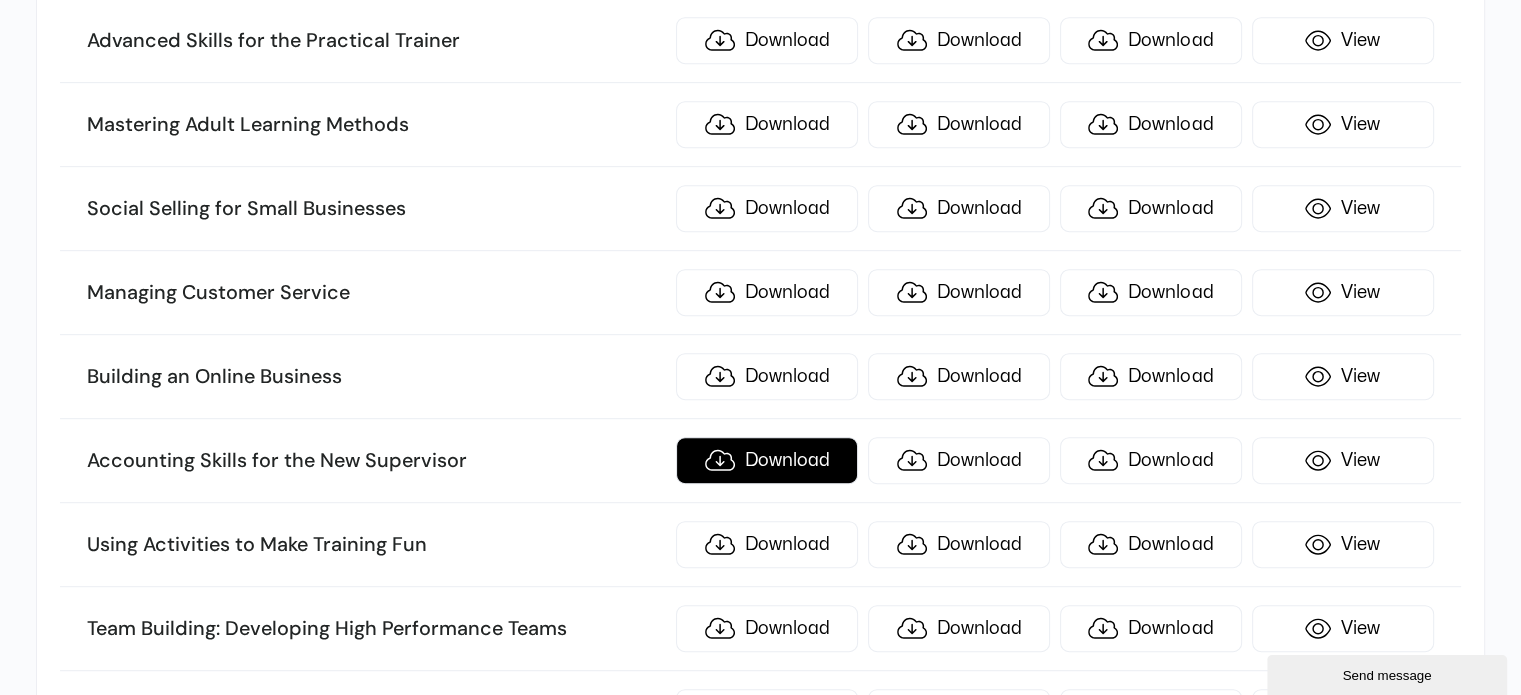 click on "Download" at bounding box center (767, 460) 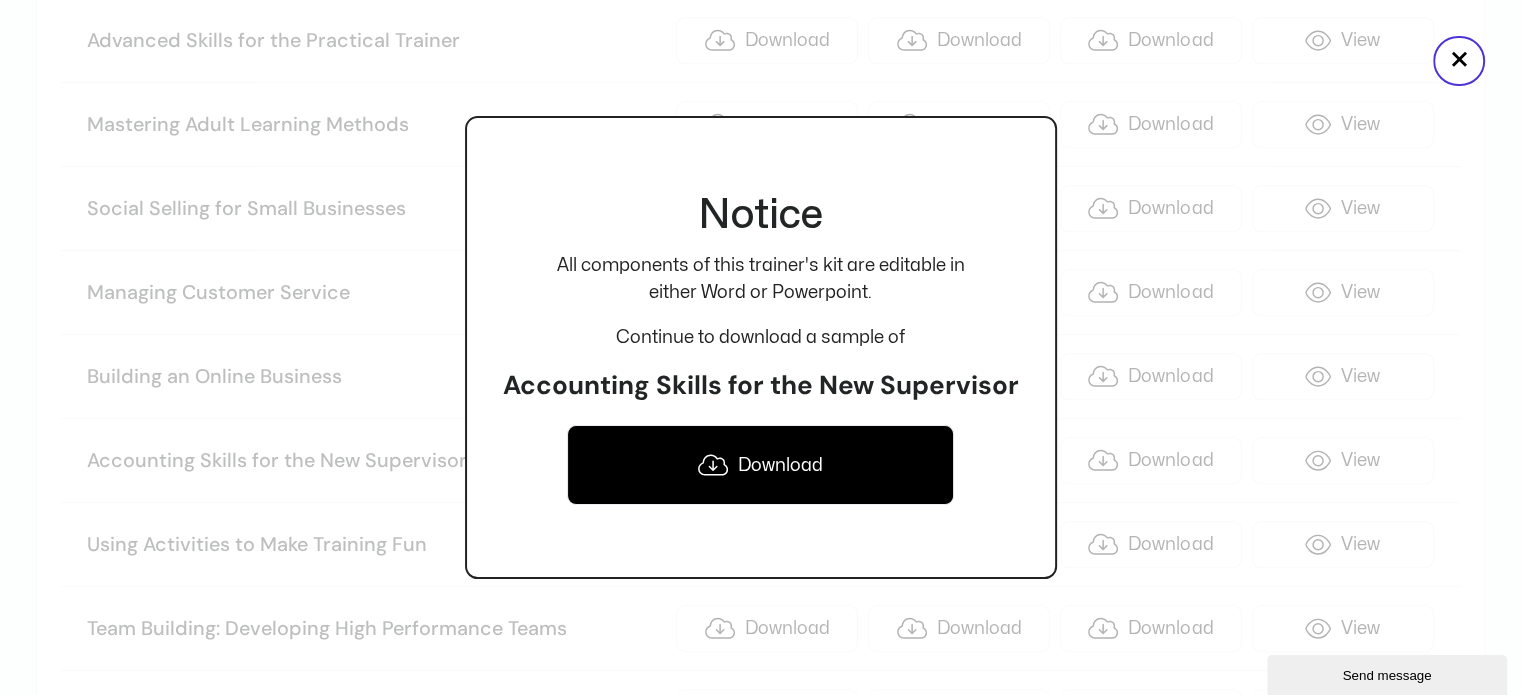 click on "Download" at bounding box center [760, 465] 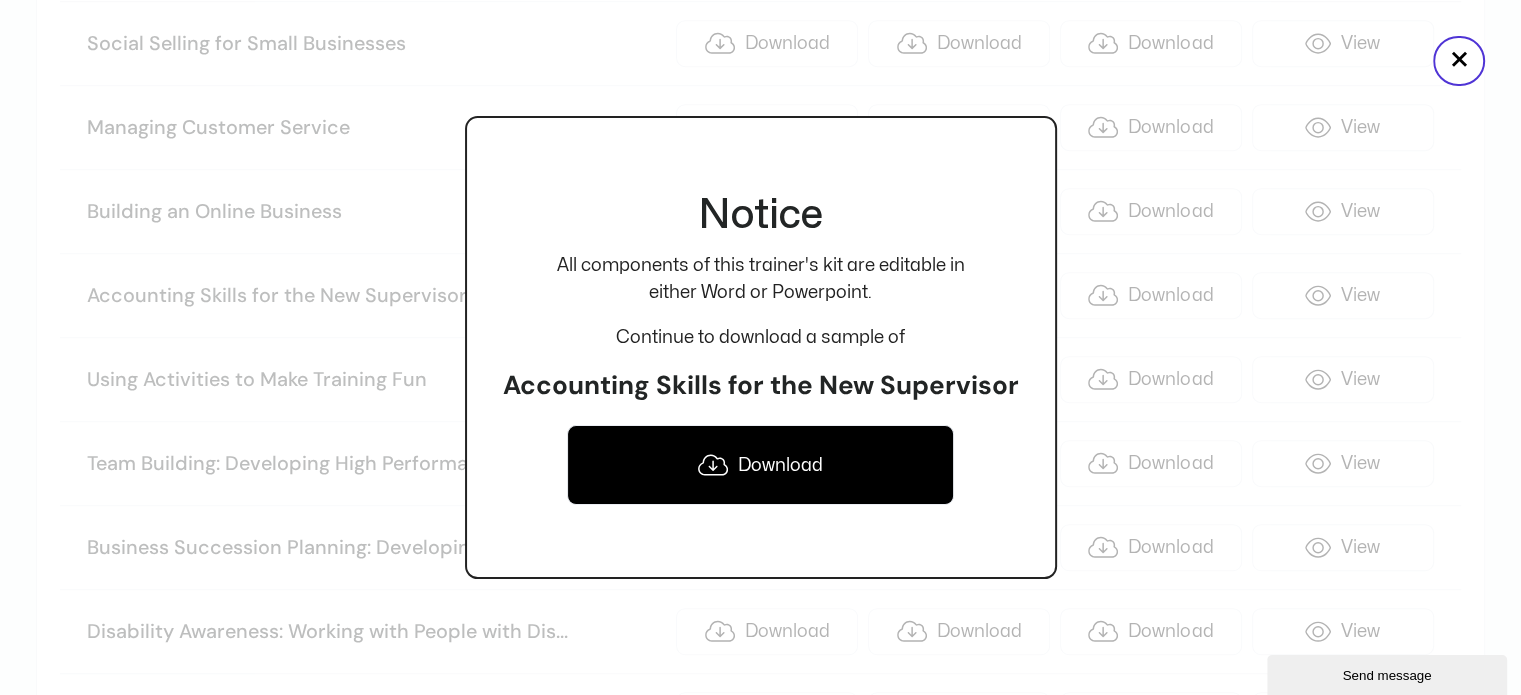 scroll, scrollTop: 1400, scrollLeft: 0, axis: vertical 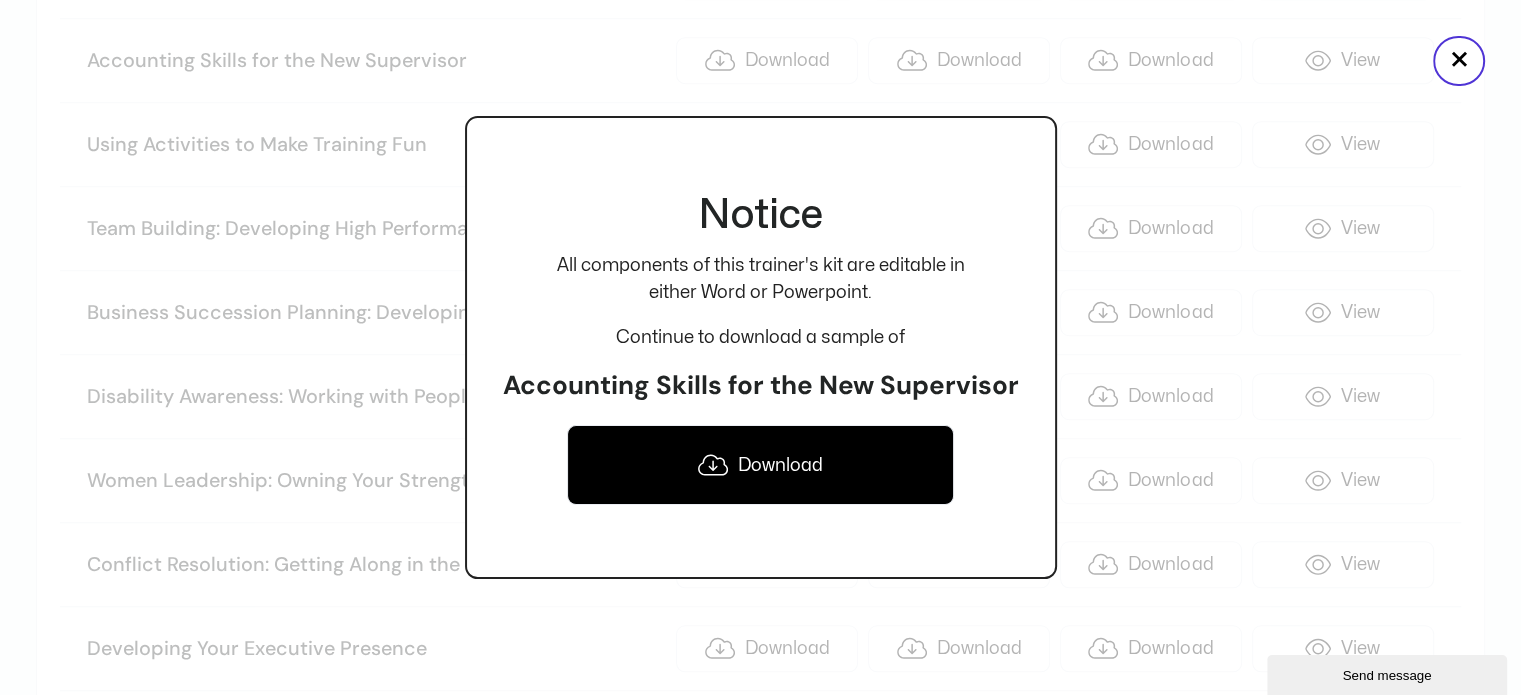 click at bounding box center [760, 347] 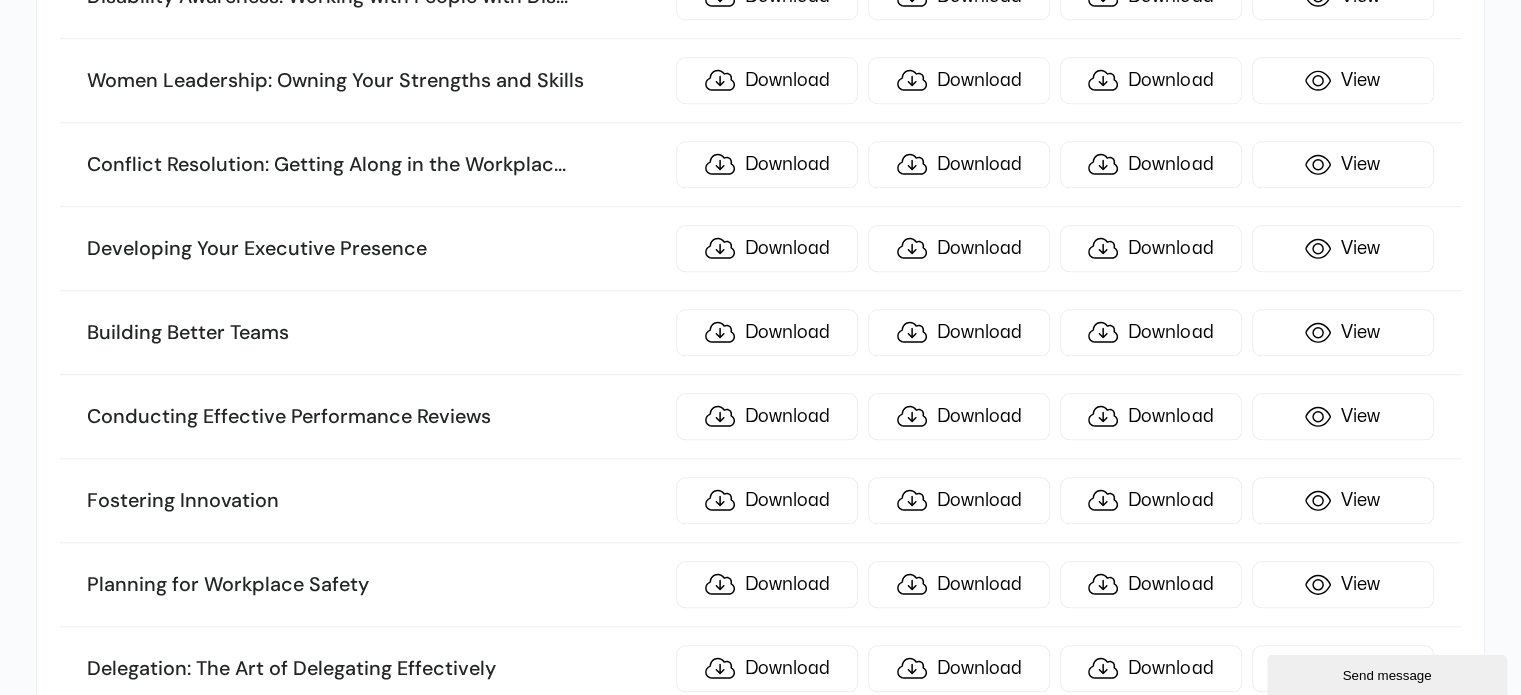 scroll, scrollTop: 1900, scrollLeft: 0, axis: vertical 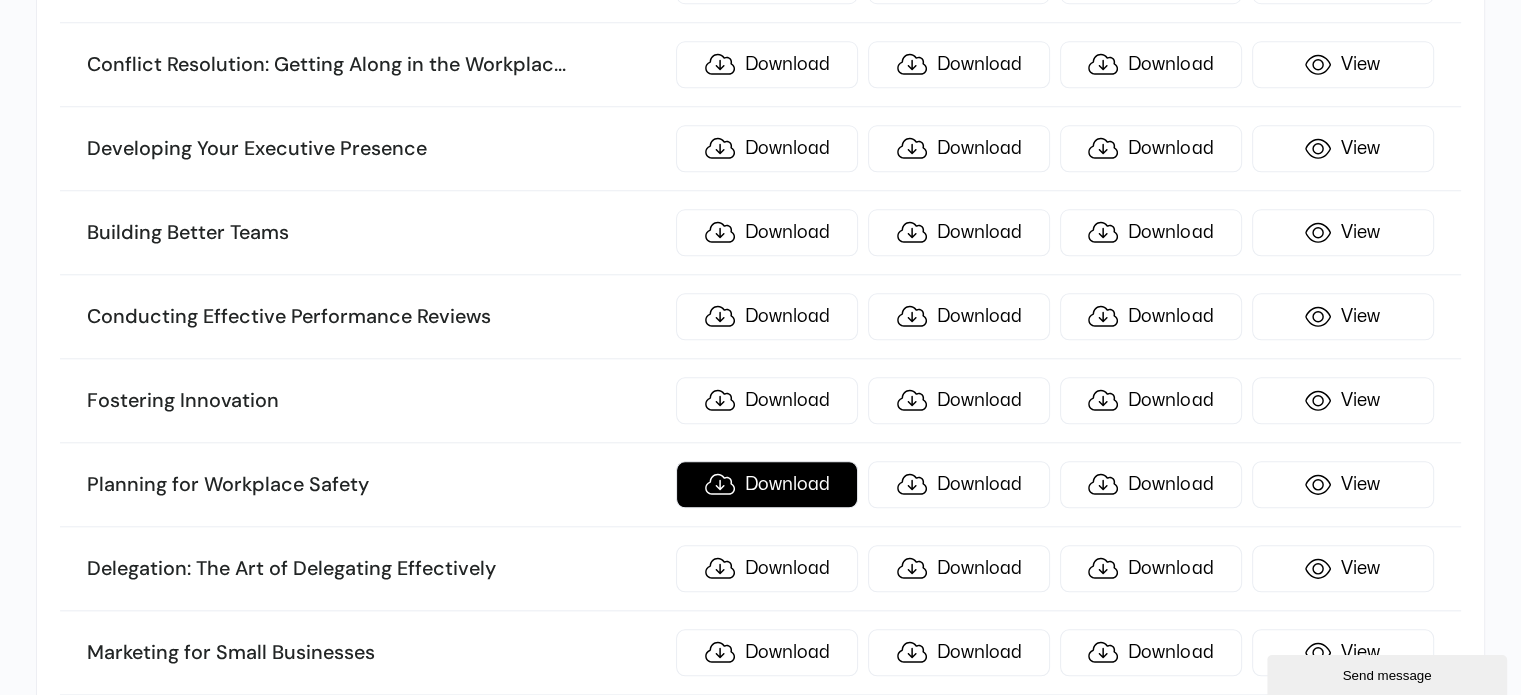 click on "Download" at bounding box center (767, 484) 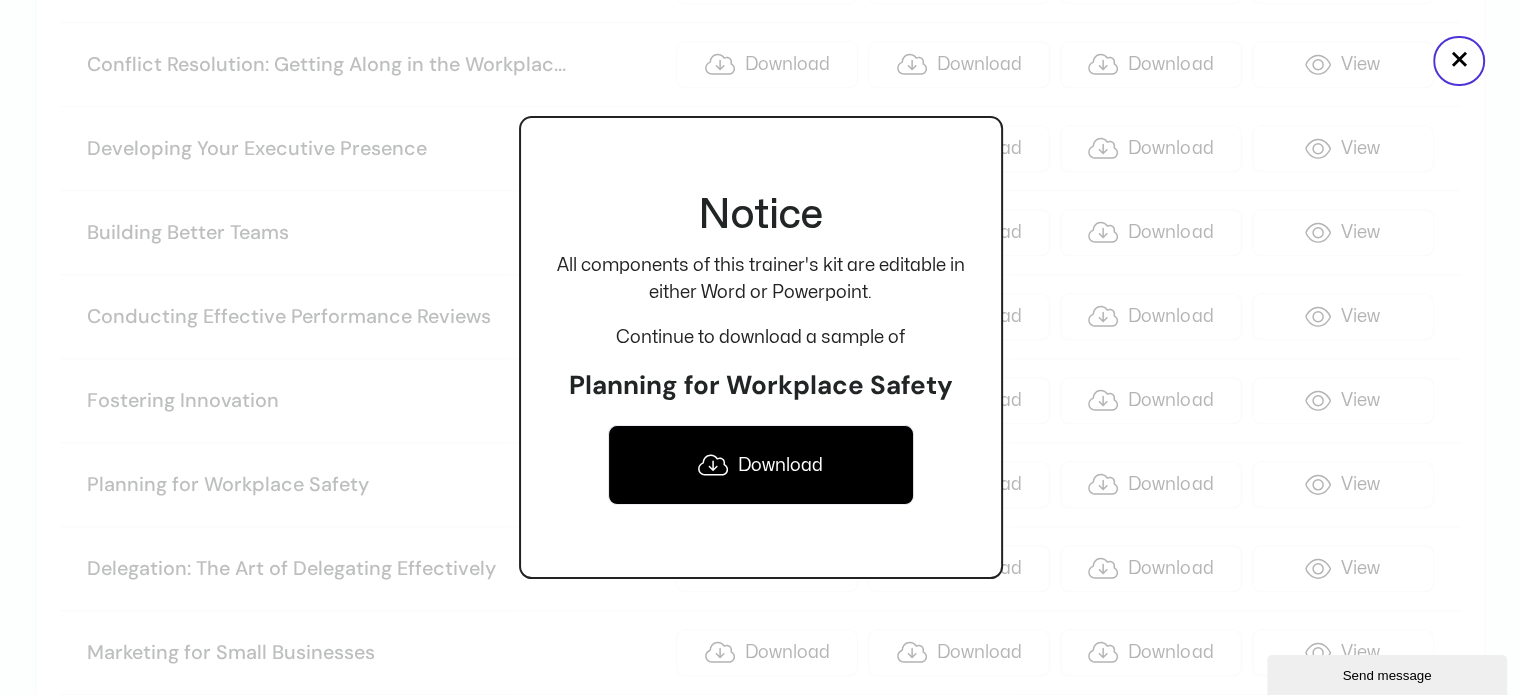 click on "Download" at bounding box center (761, 465) 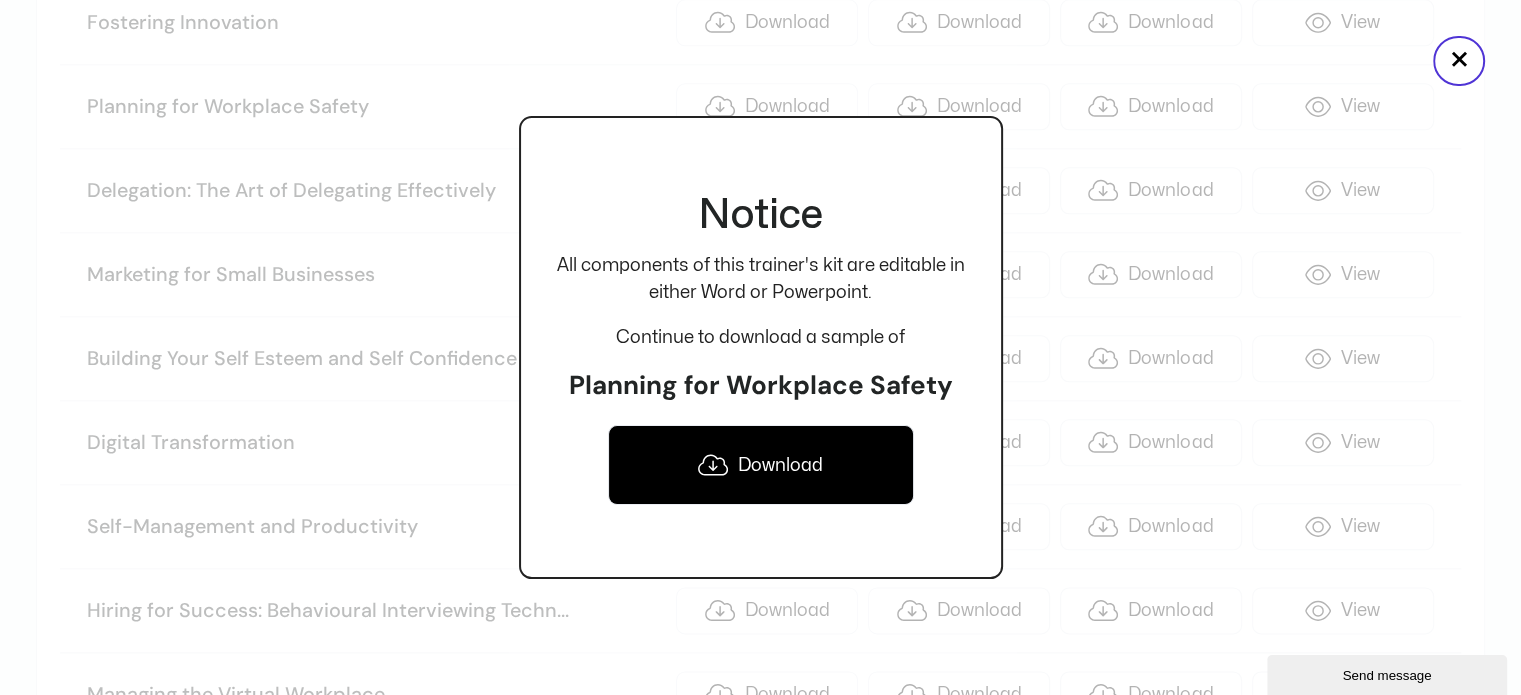 scroll, scrollTop: 2300, scrollLeft: 0, axis: vertical 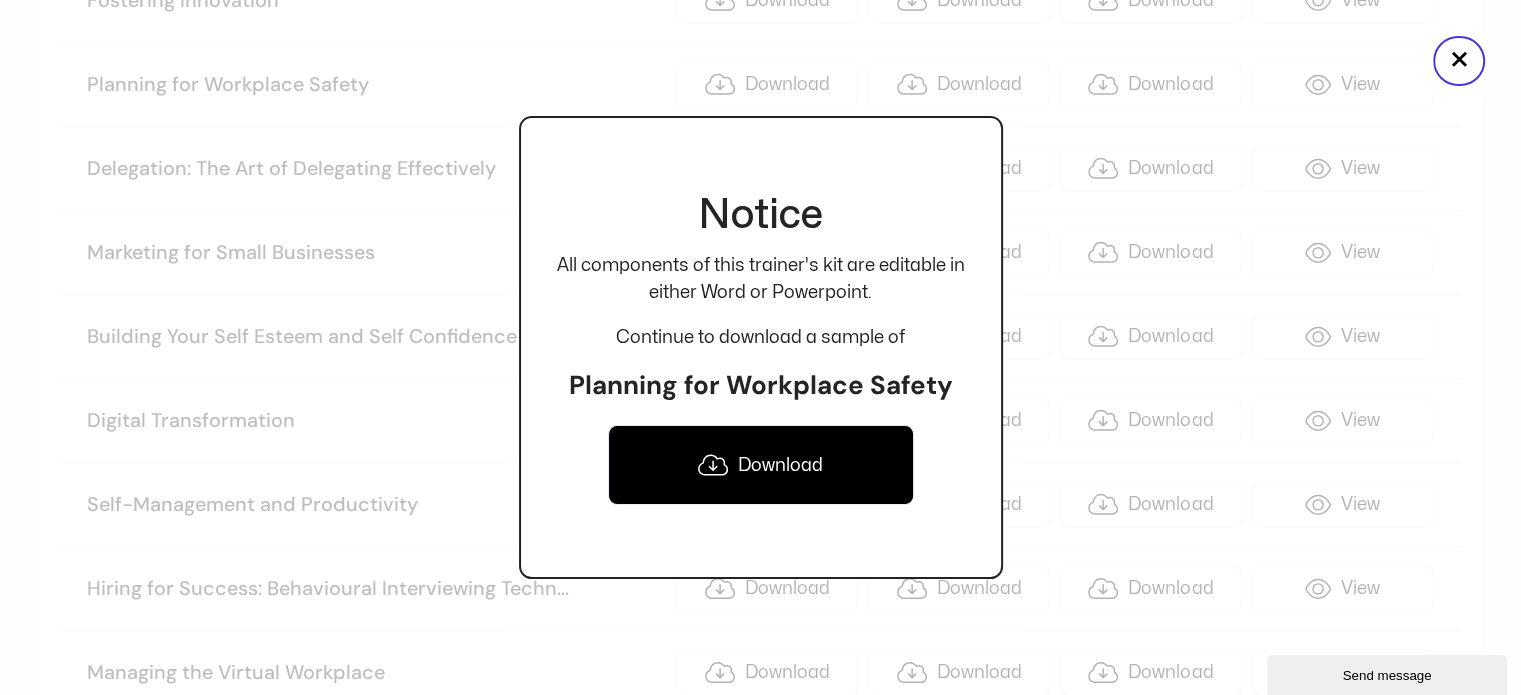 click at bounding box center (760, 347) 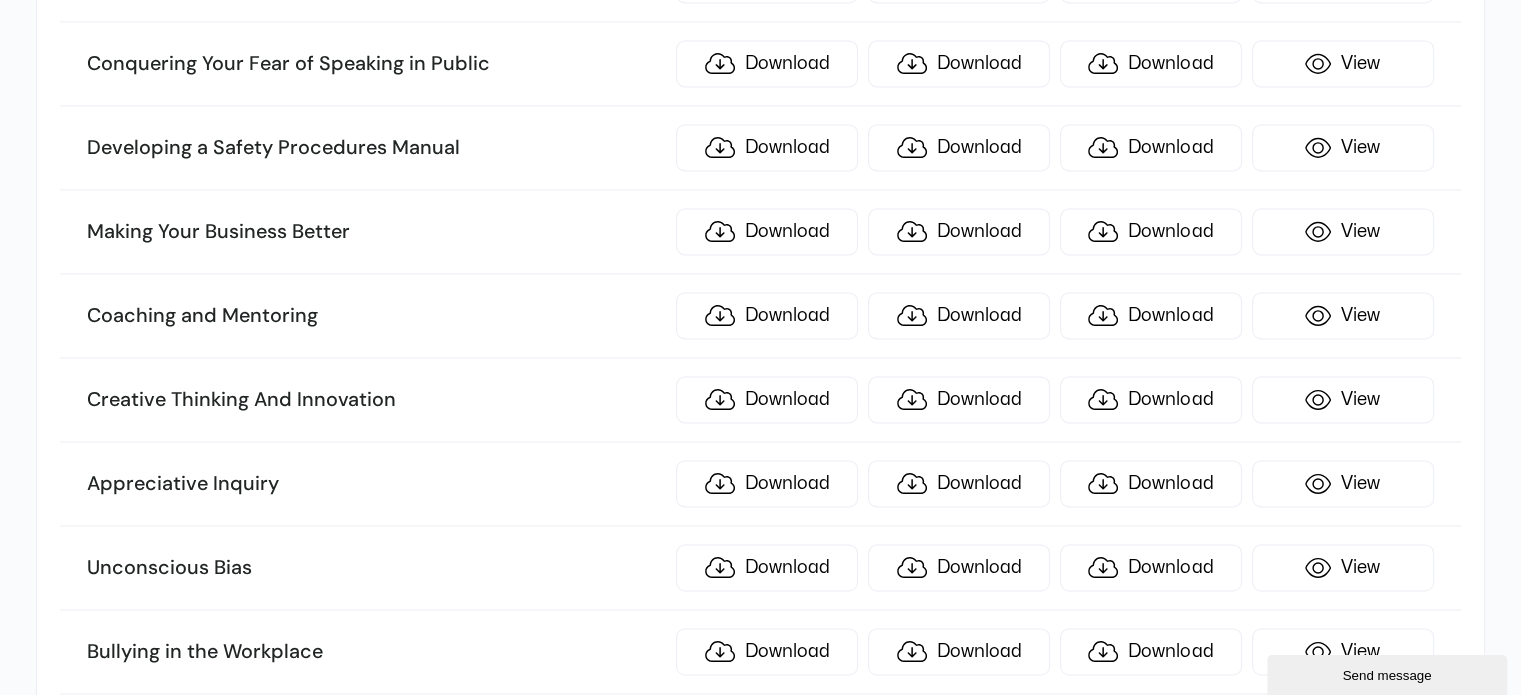 scroll, scrollTop: 3000, scrollLeft: 0, axis: vertical 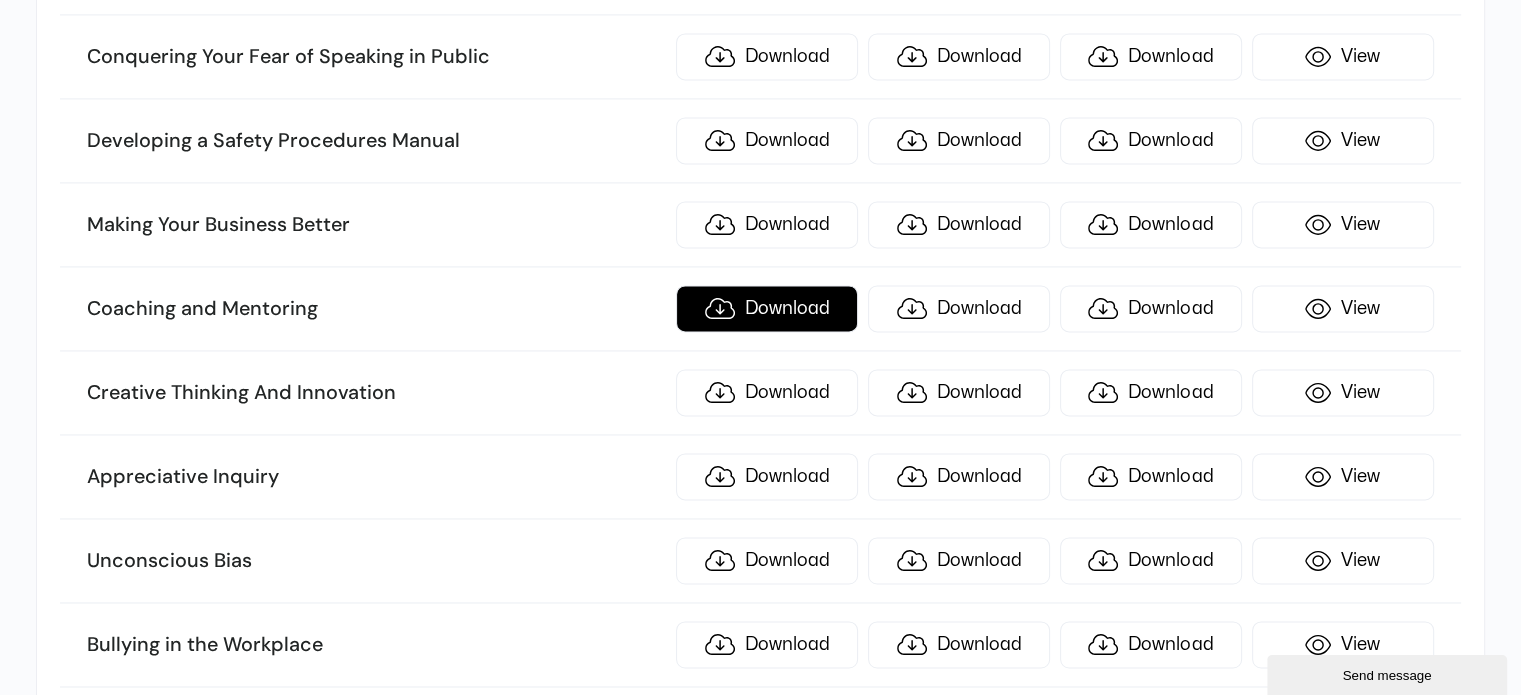 click on "Download" at bounding box center [767, 308] 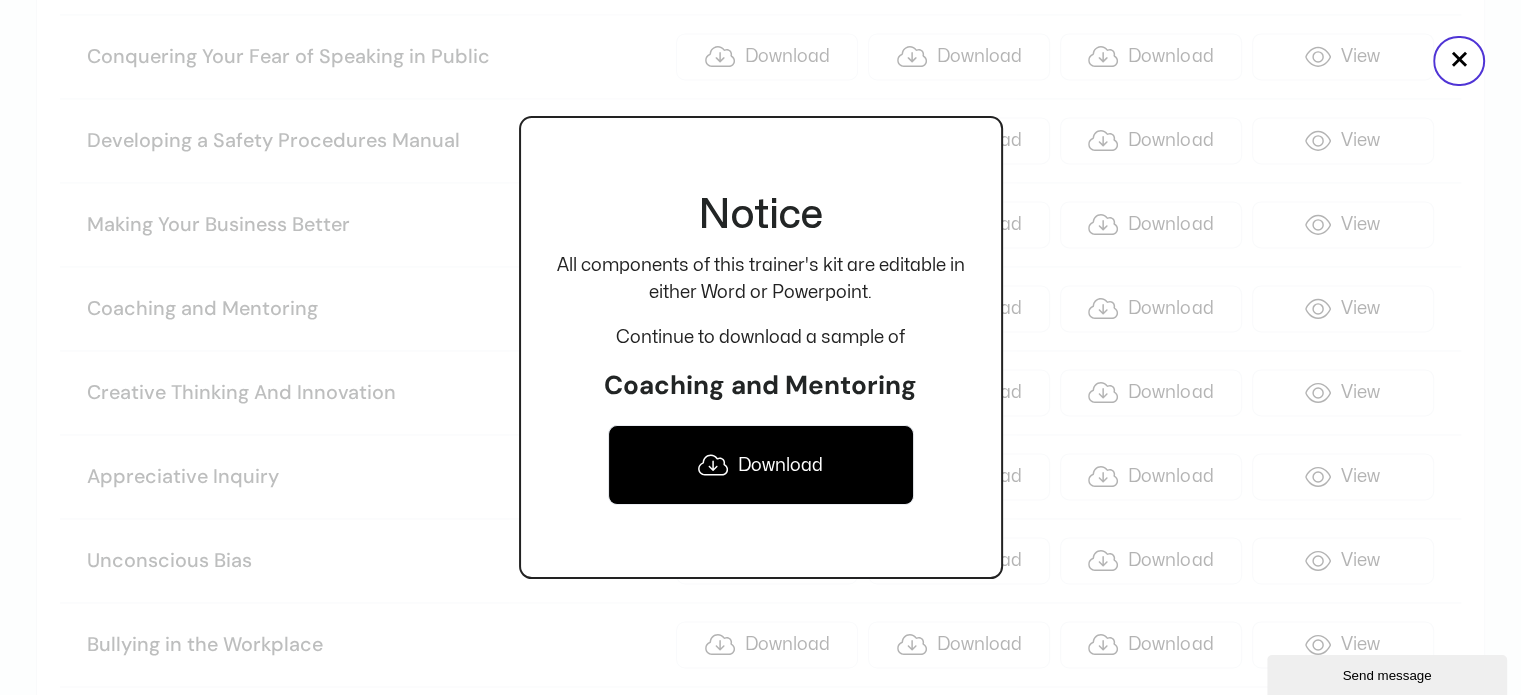 click on "Download" at bounding box center (761, 465) 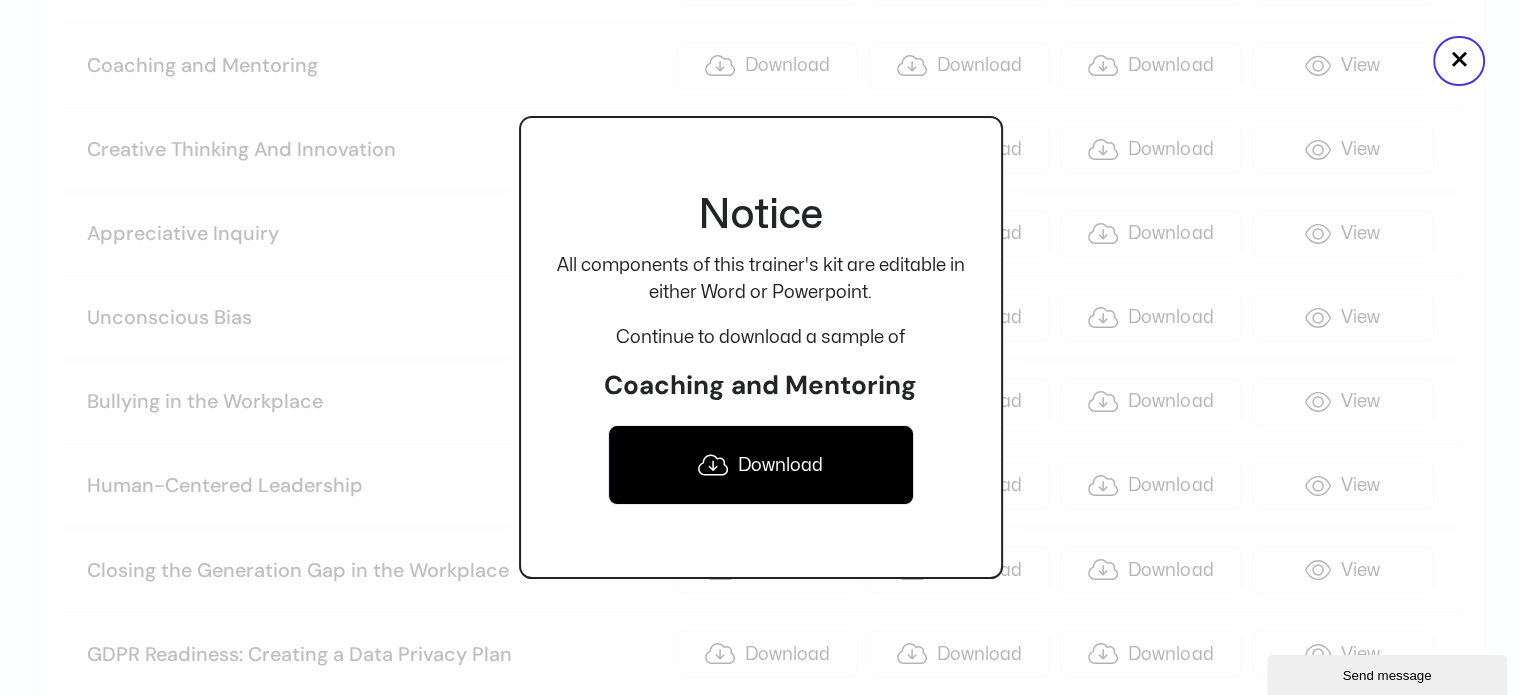 scroll, scrollTop: 3300, scrollLeft: 0, axis: vertical 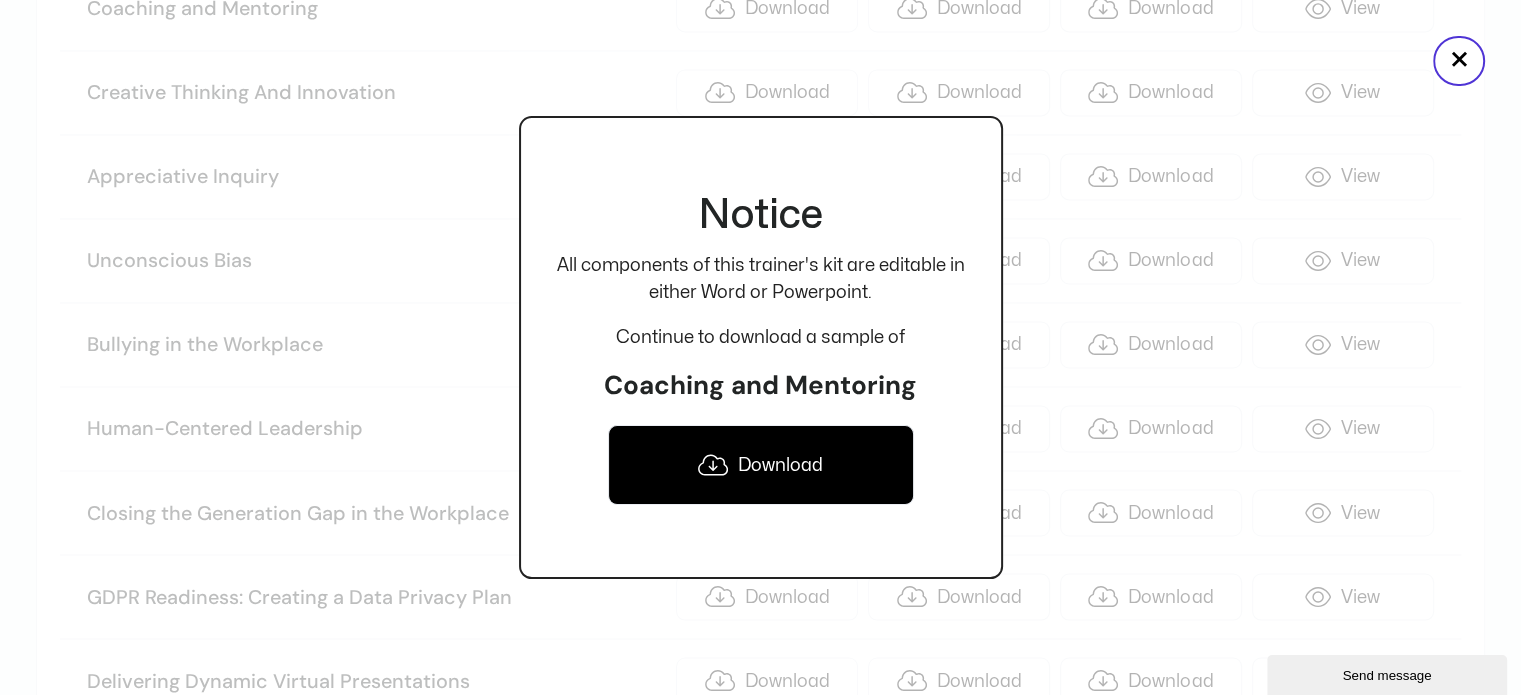click at bounding box center (760, 347) 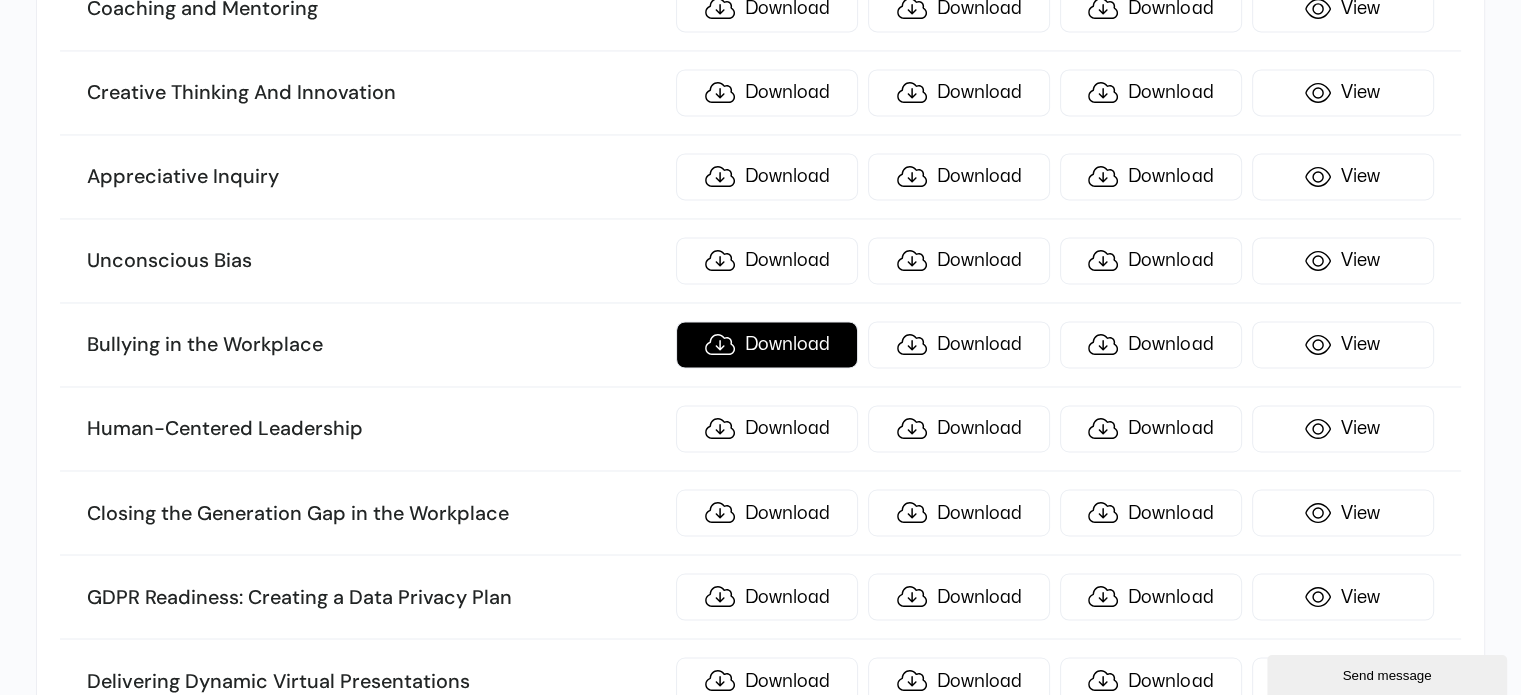 click on "Download" at bounding box center (767, 344) 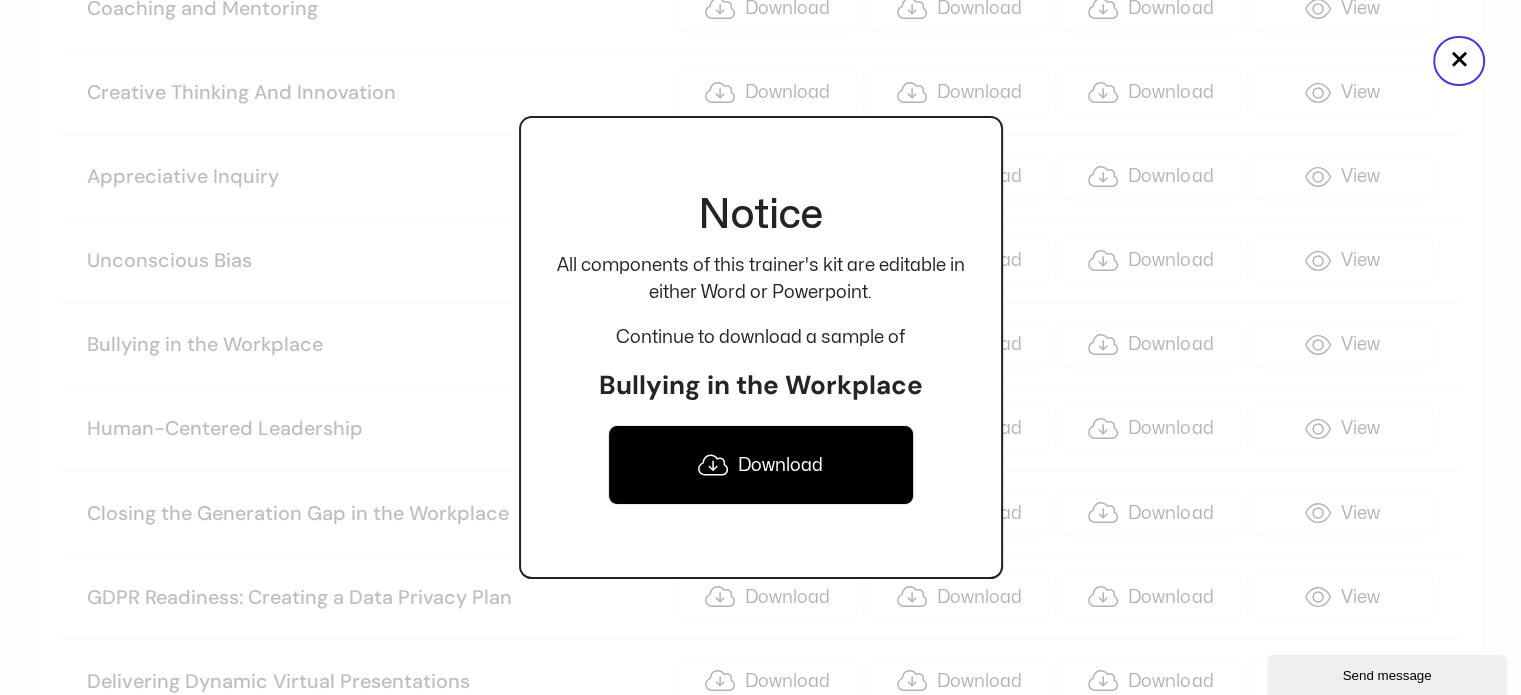 click on "Download" at bounding box center (761, 465) 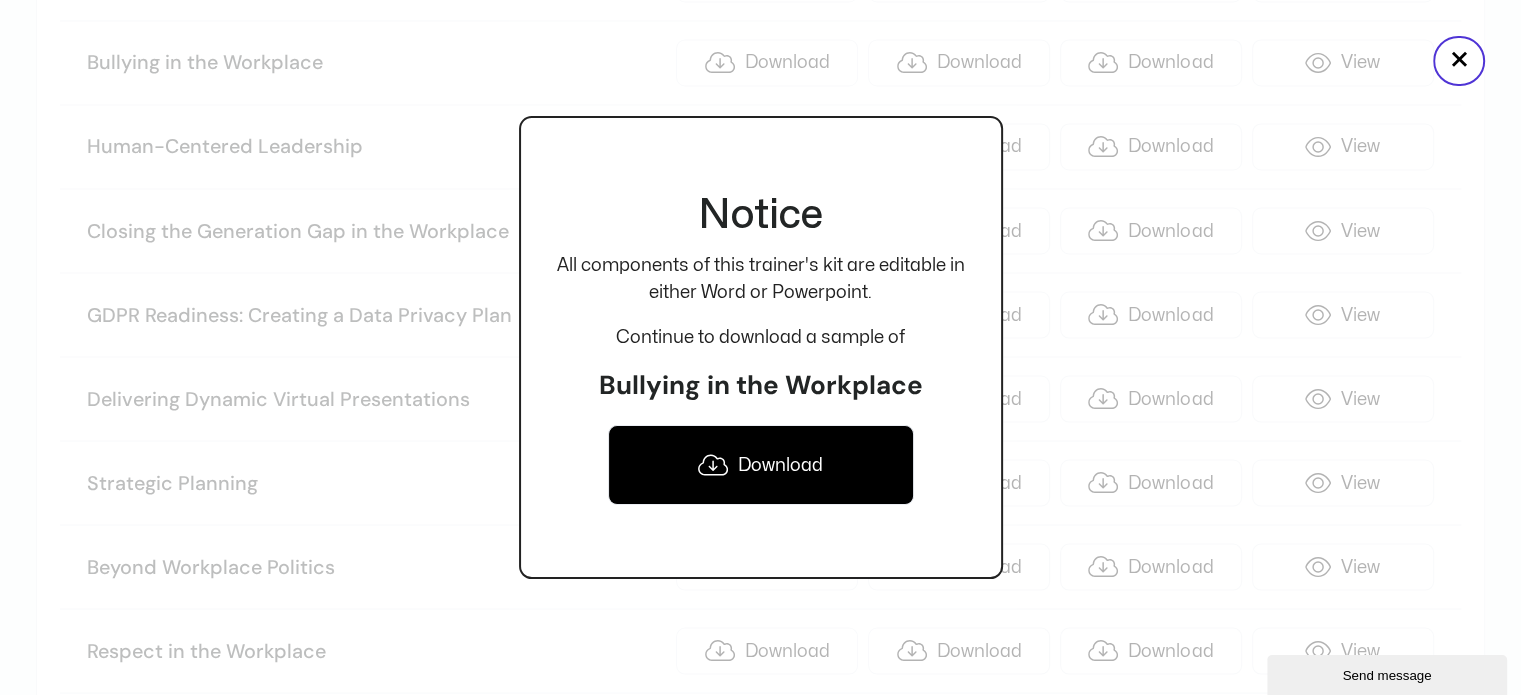 scroll, scrollTop: 3600, scrollLeft: 0, axis: vertical 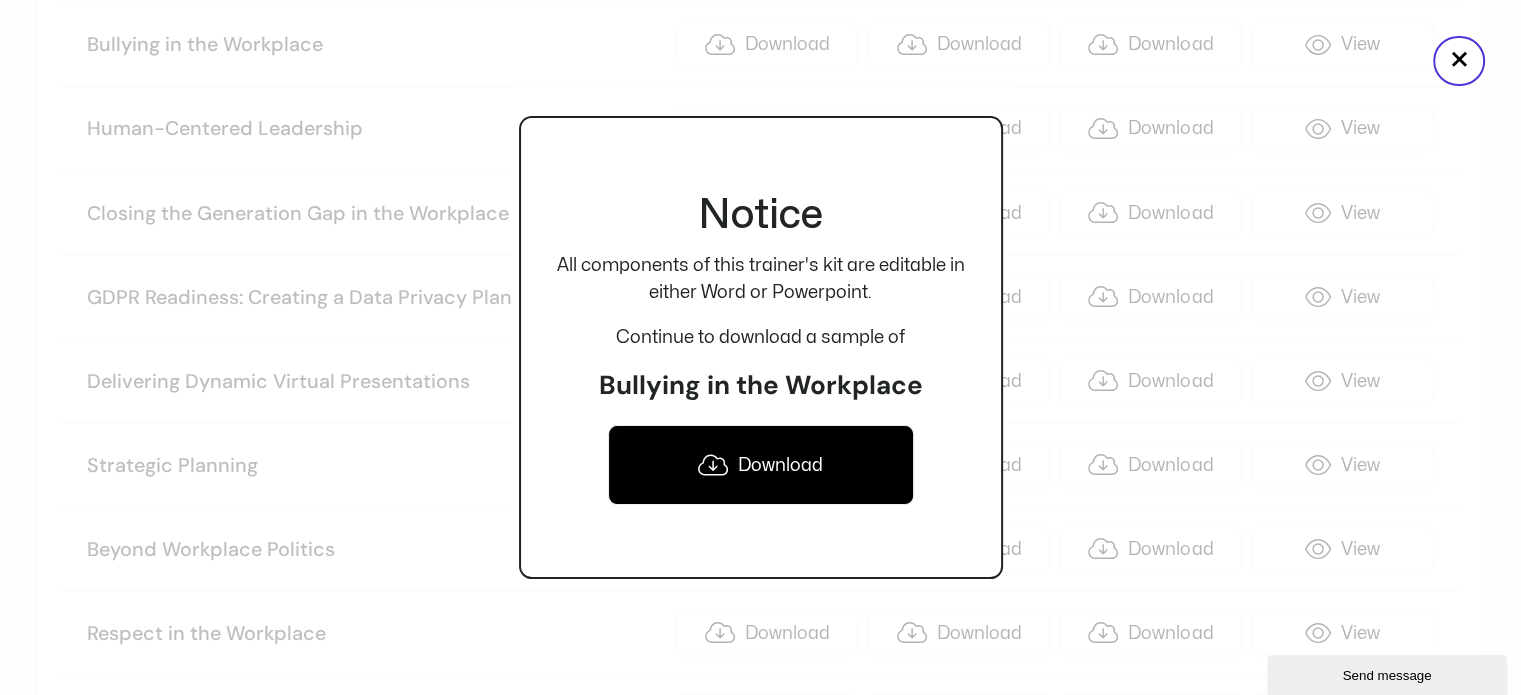 click at bounding box center [760, 347] 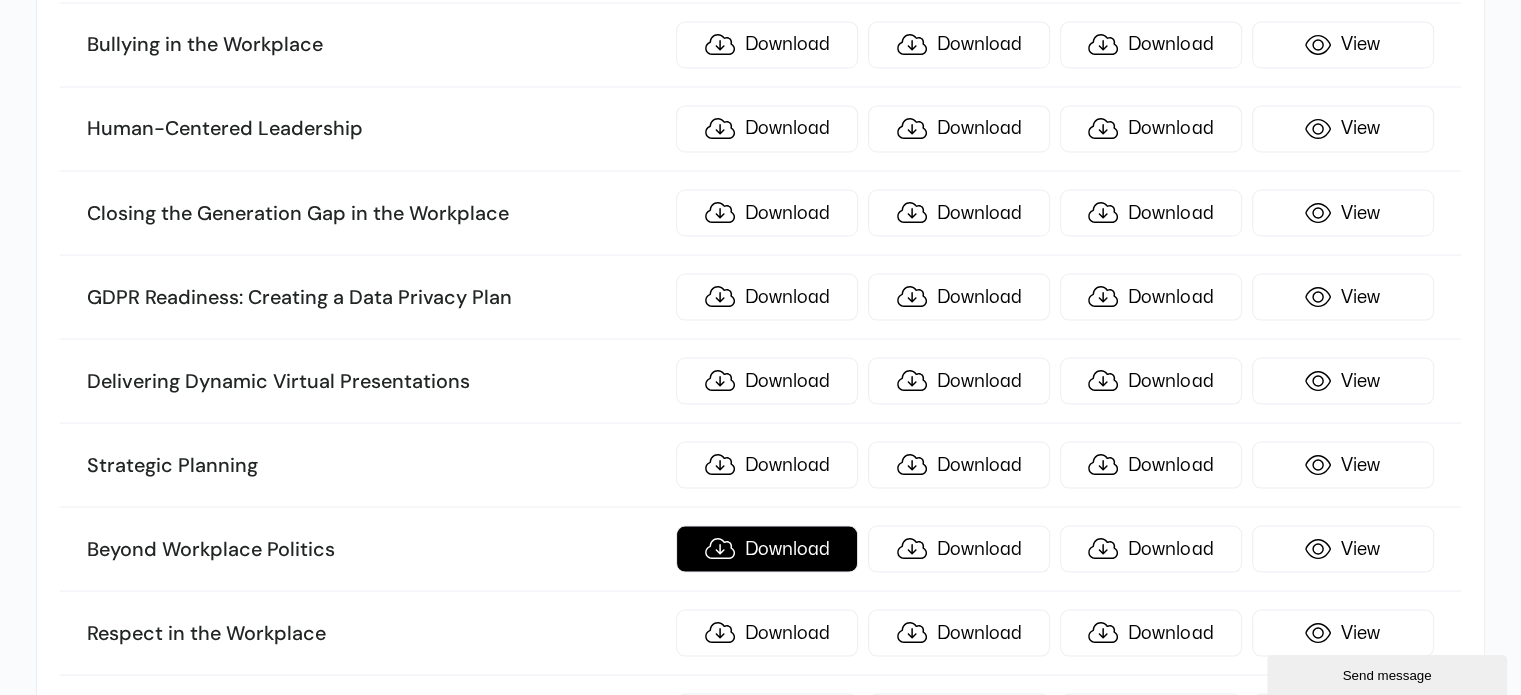 click on "Download" at bounding box center [767, 548] 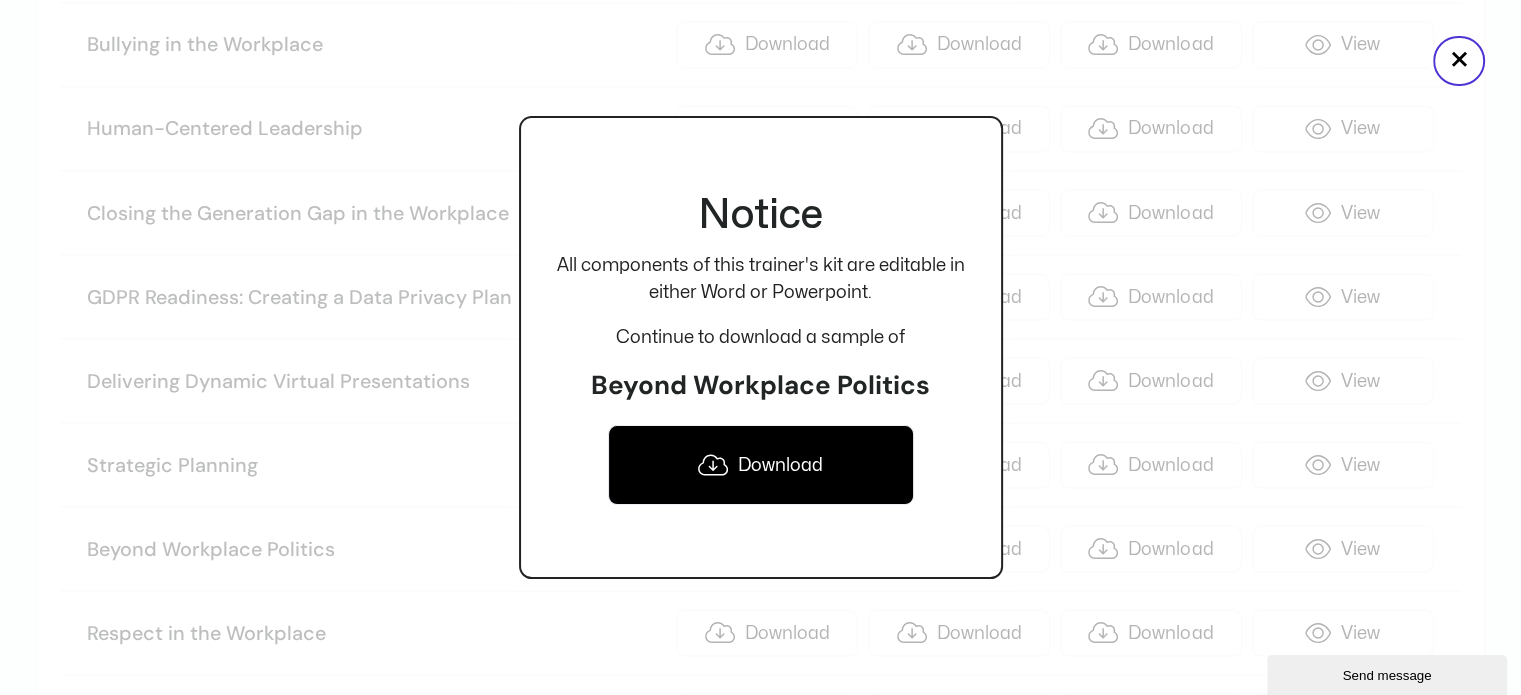 click on "Download" at bounding box center [761, 465] 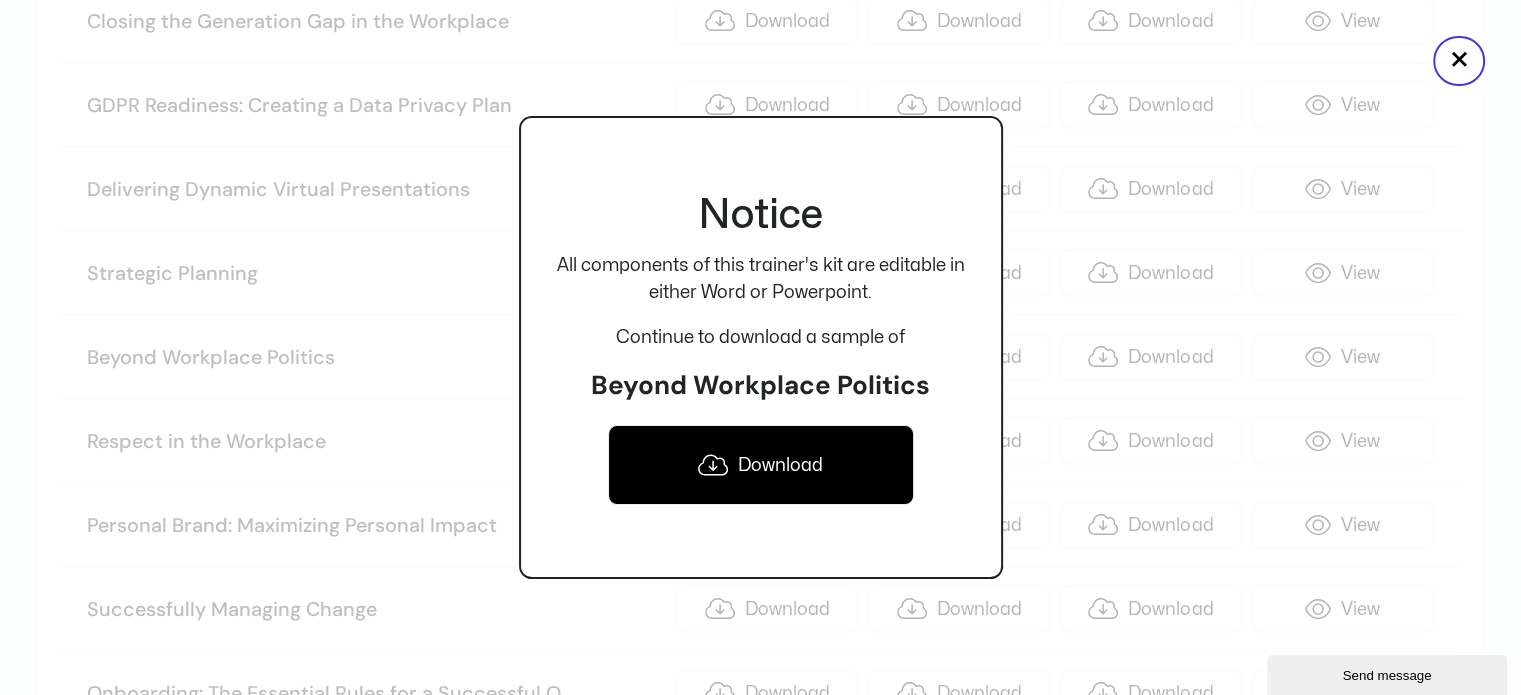 scroll, scrollTop: 3800, scrollLeft: 0, axis: vertical 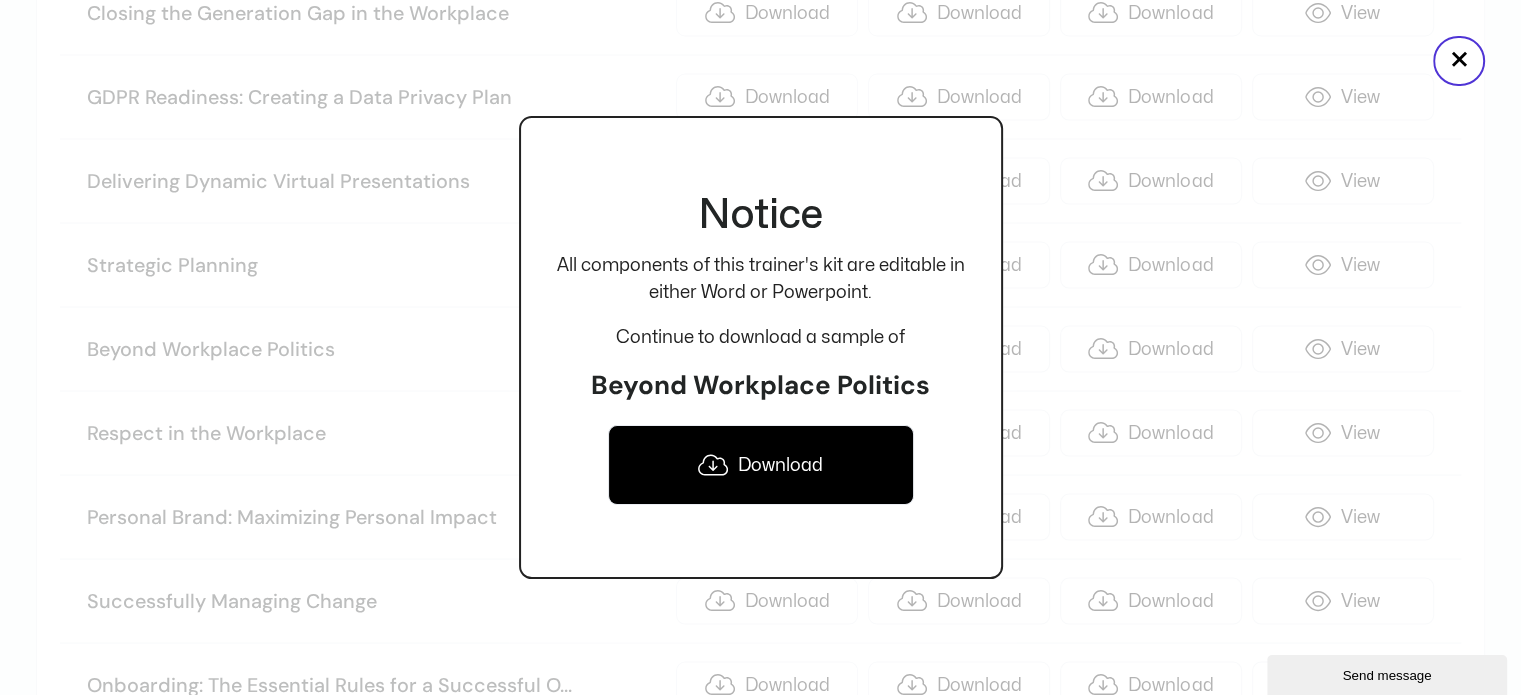 click at bounding box center (760, 347) 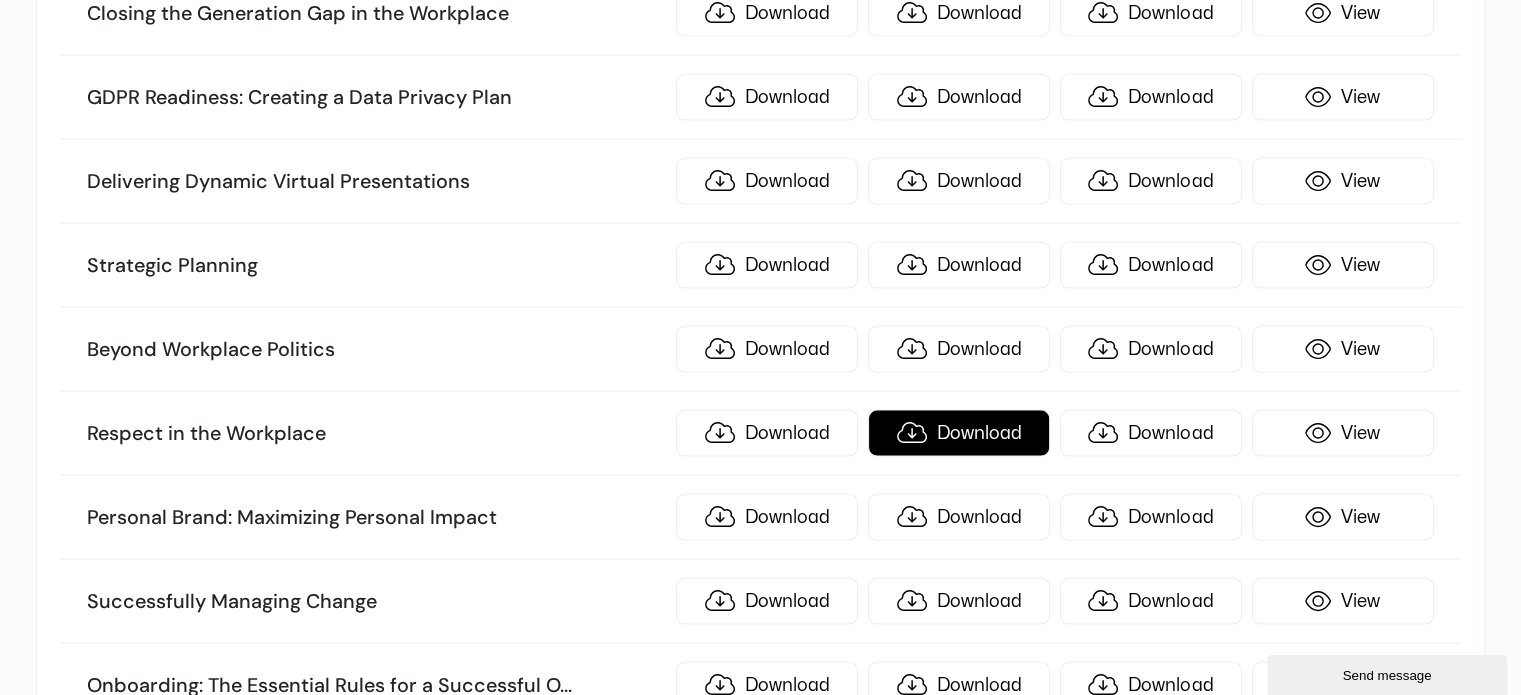 click on "Download" at bounding box center [959, 432] 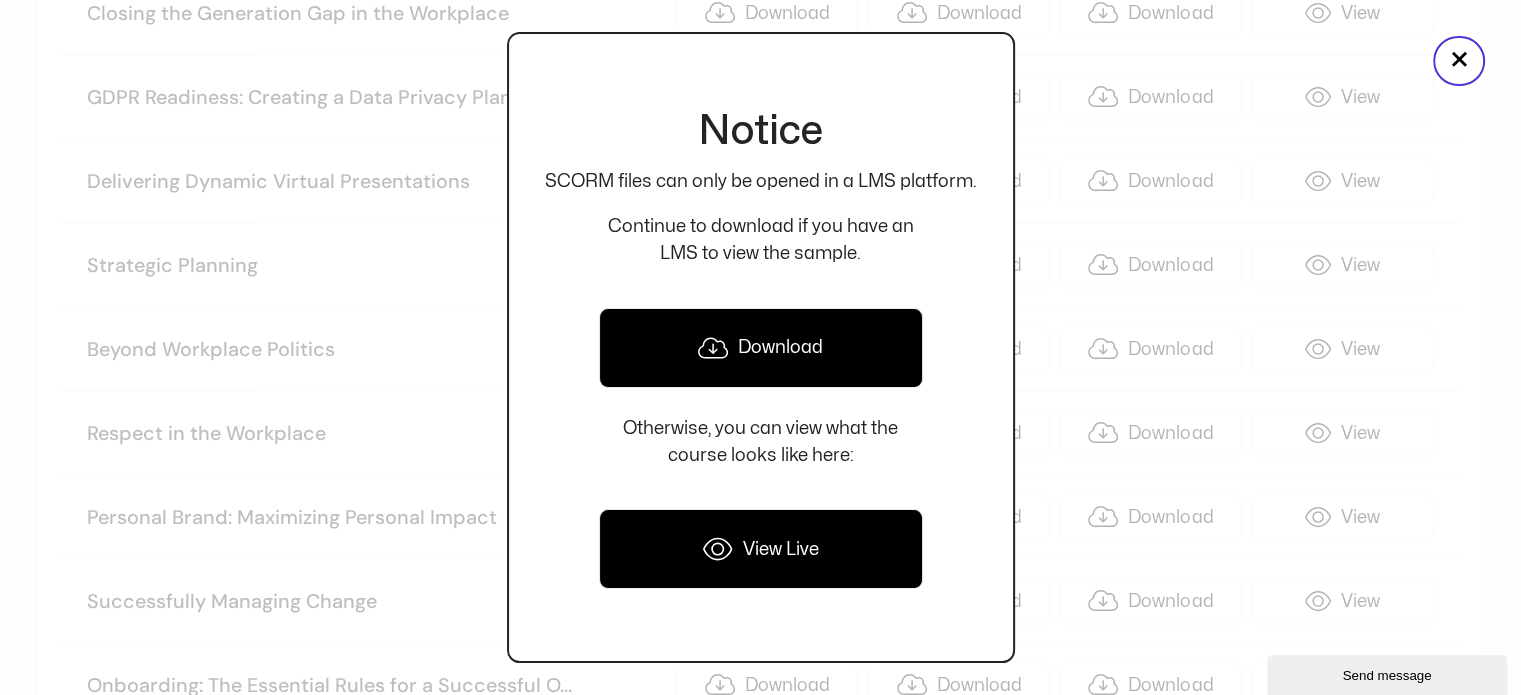 click on "Download" at bounding box center (761, 348) 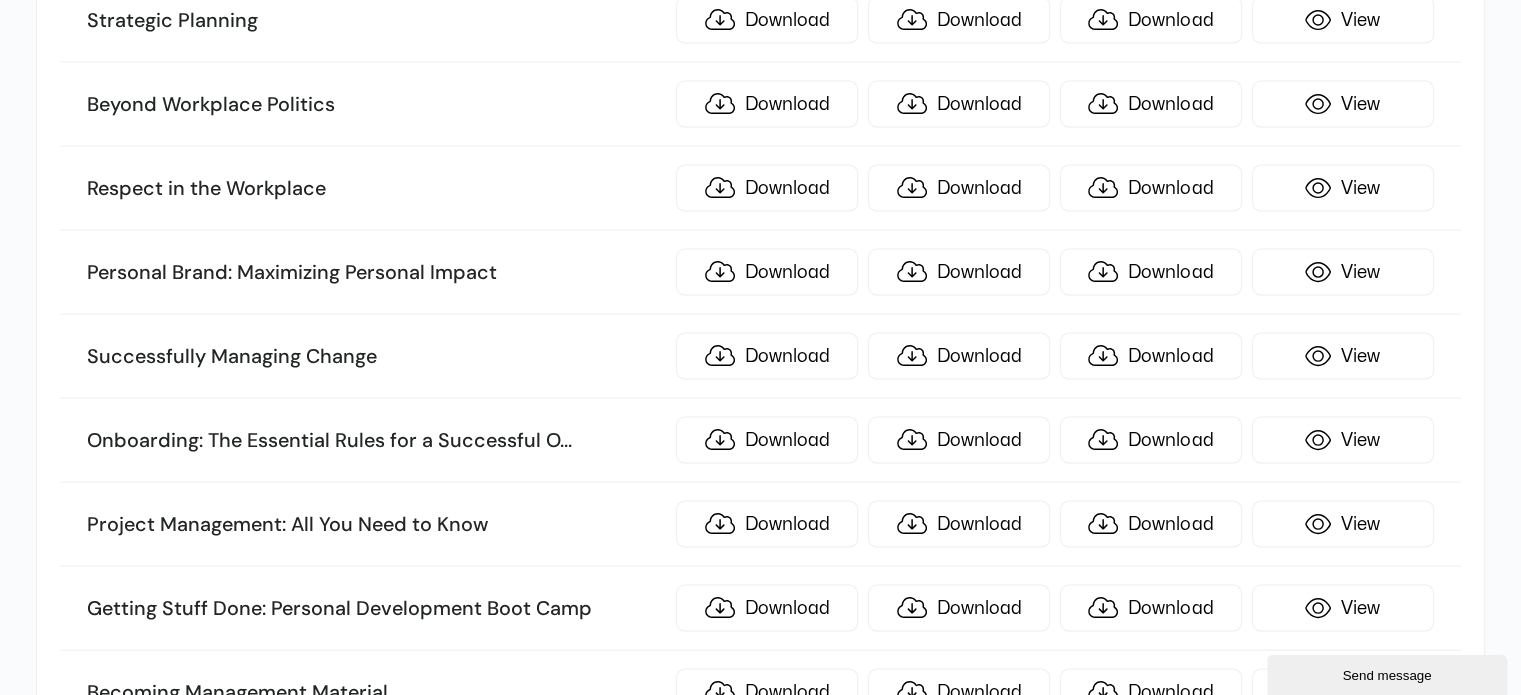 scroll, scrollTop: 4100, scrollLeft: 0, axis: vertical 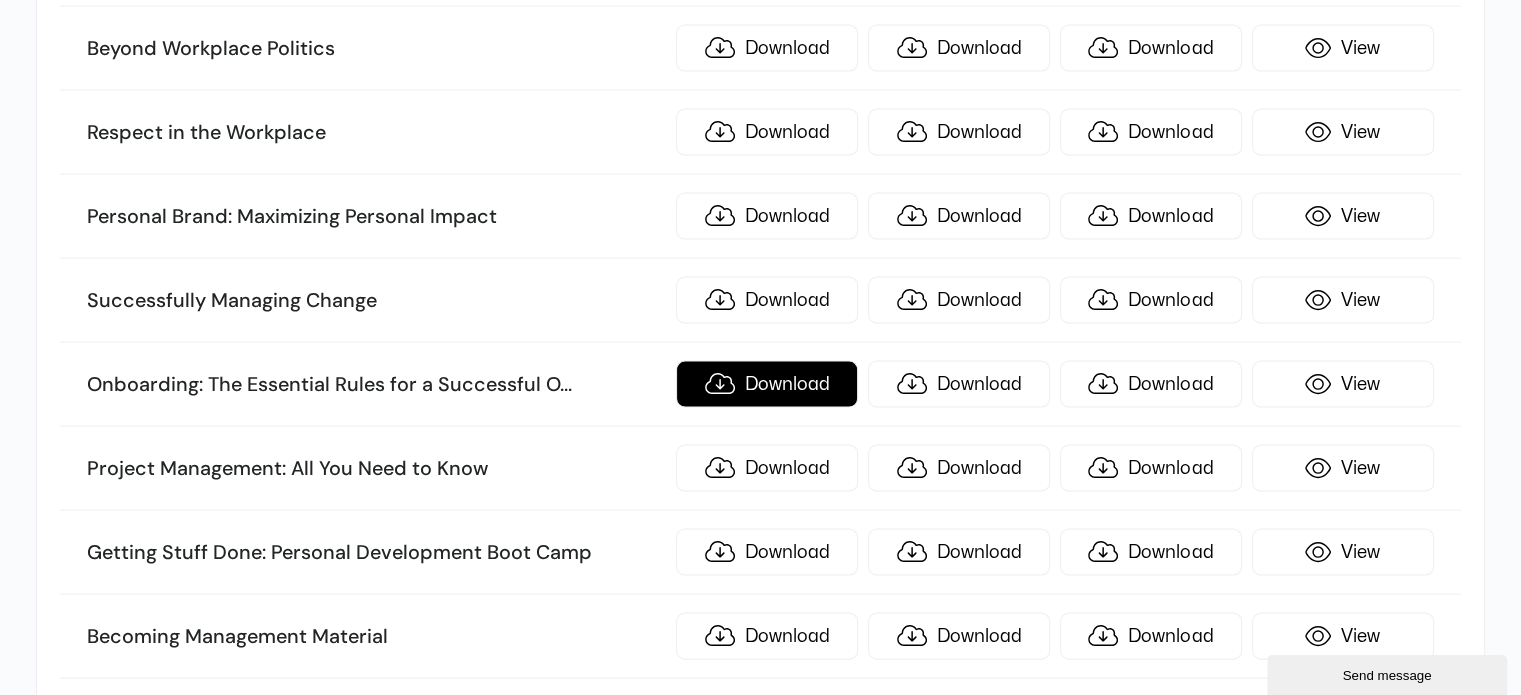 click on "Download" at bounding box center (767, 384) 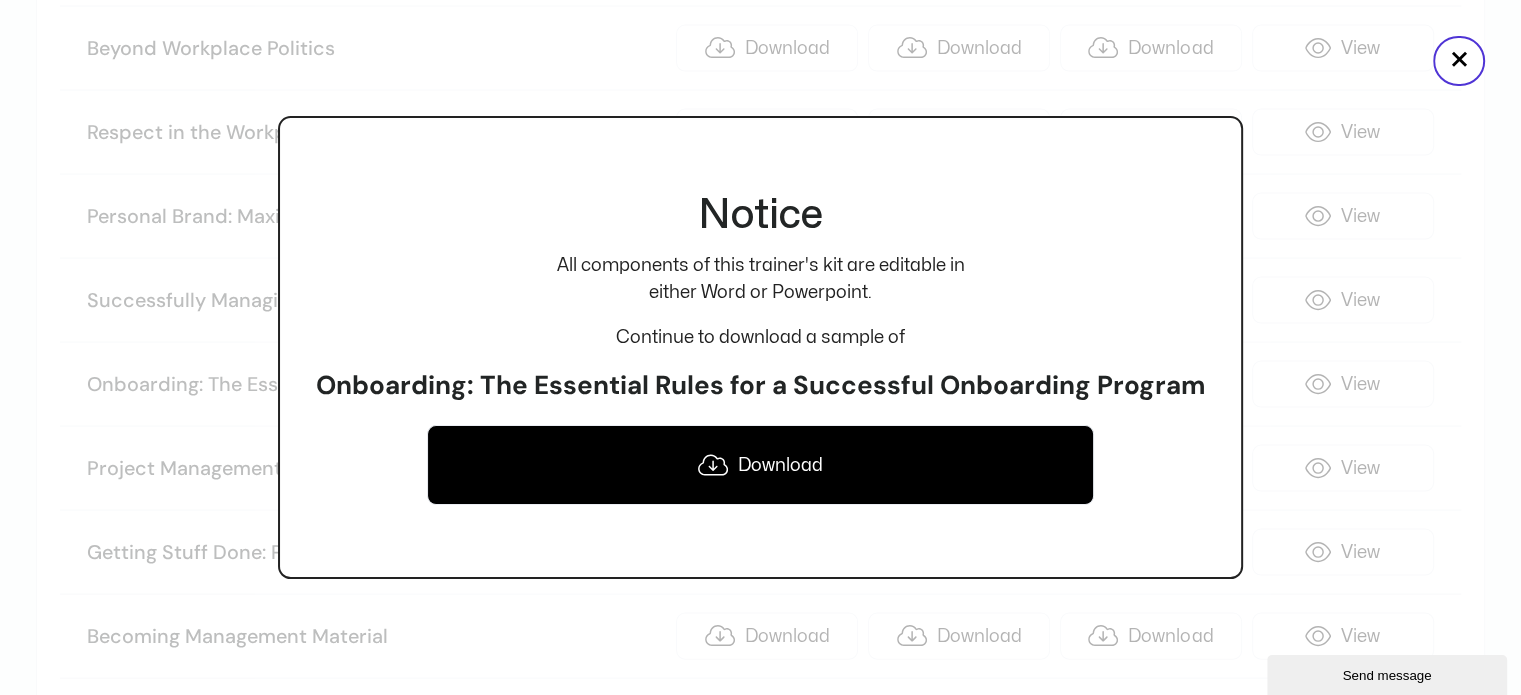 click on "Download" at bounding box center (760, 465) 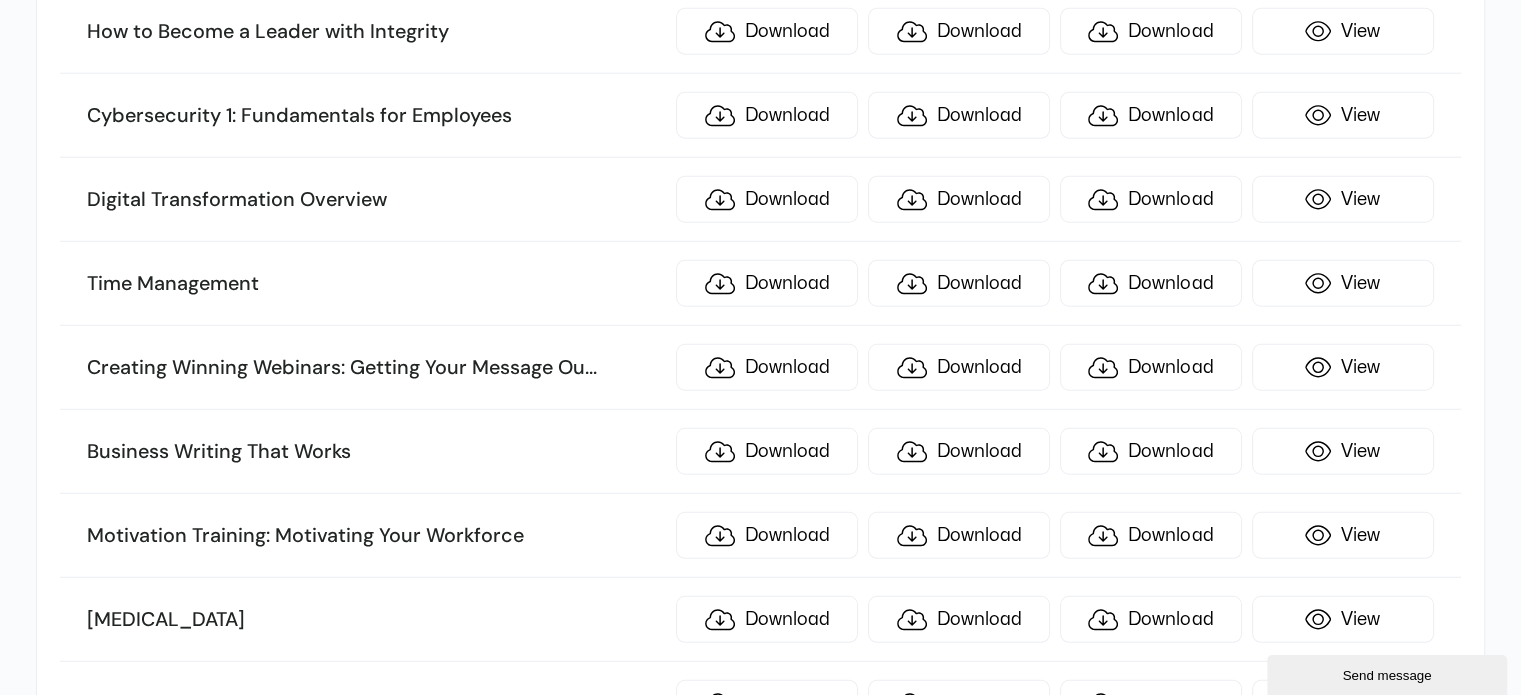 scroll, scrollTop: 5300, scrollLeft: 0, axis: vertical 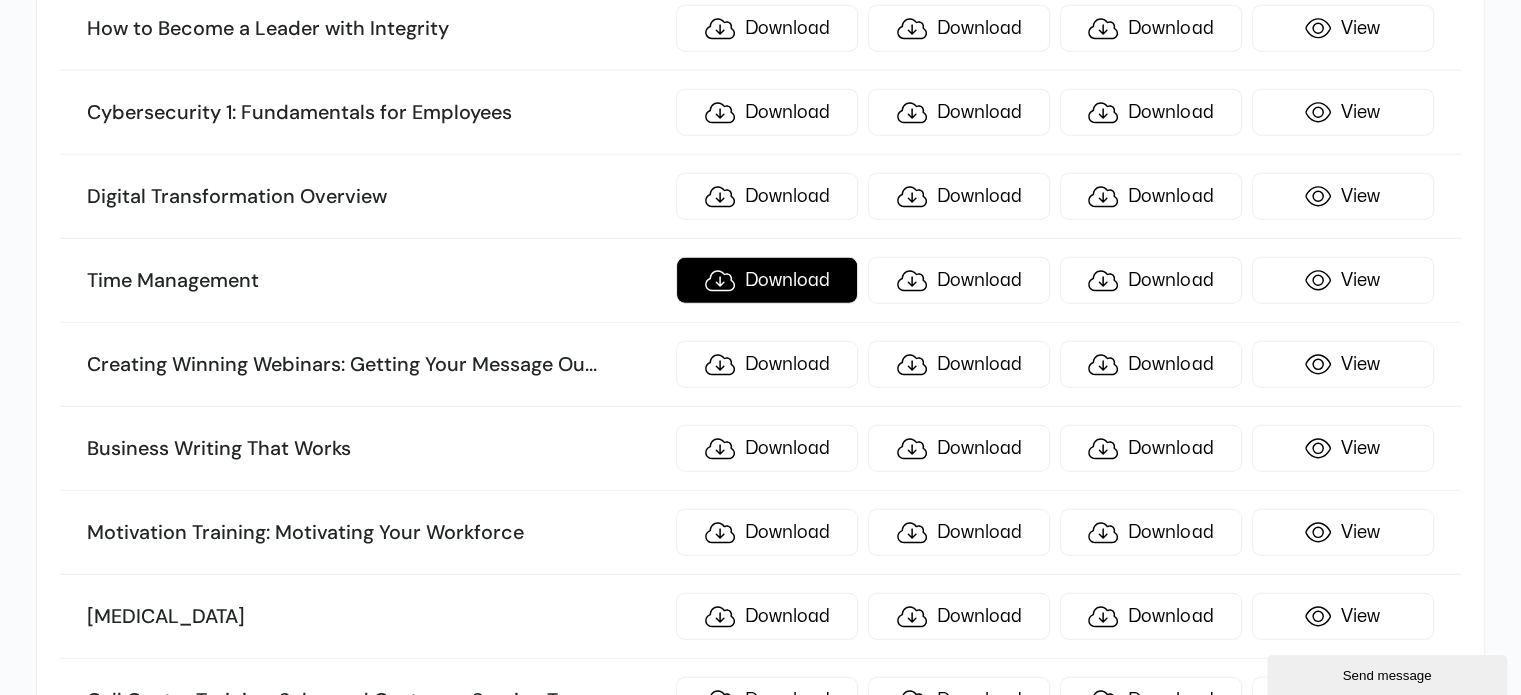 click on "Download" at bounding box center [767, 280] 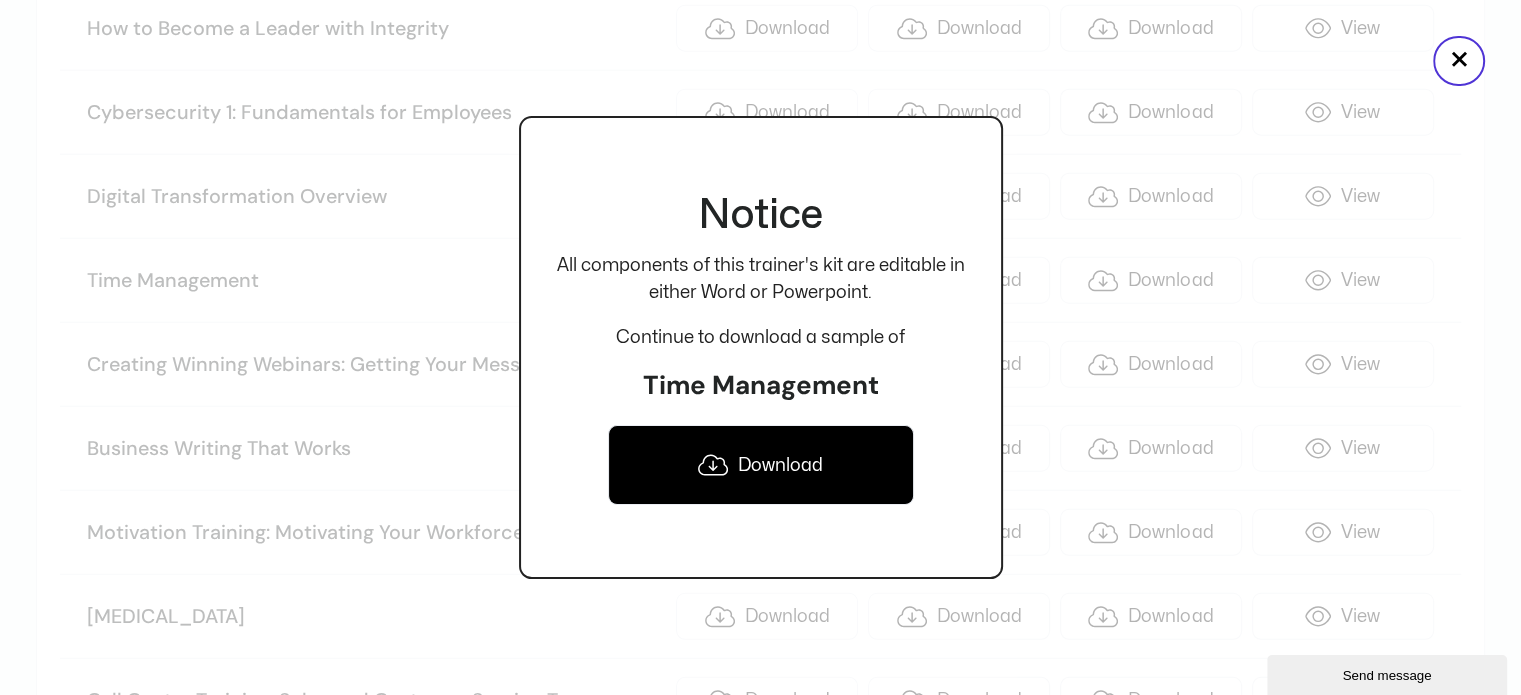 click on "Download" at bounding box center [761, 465] 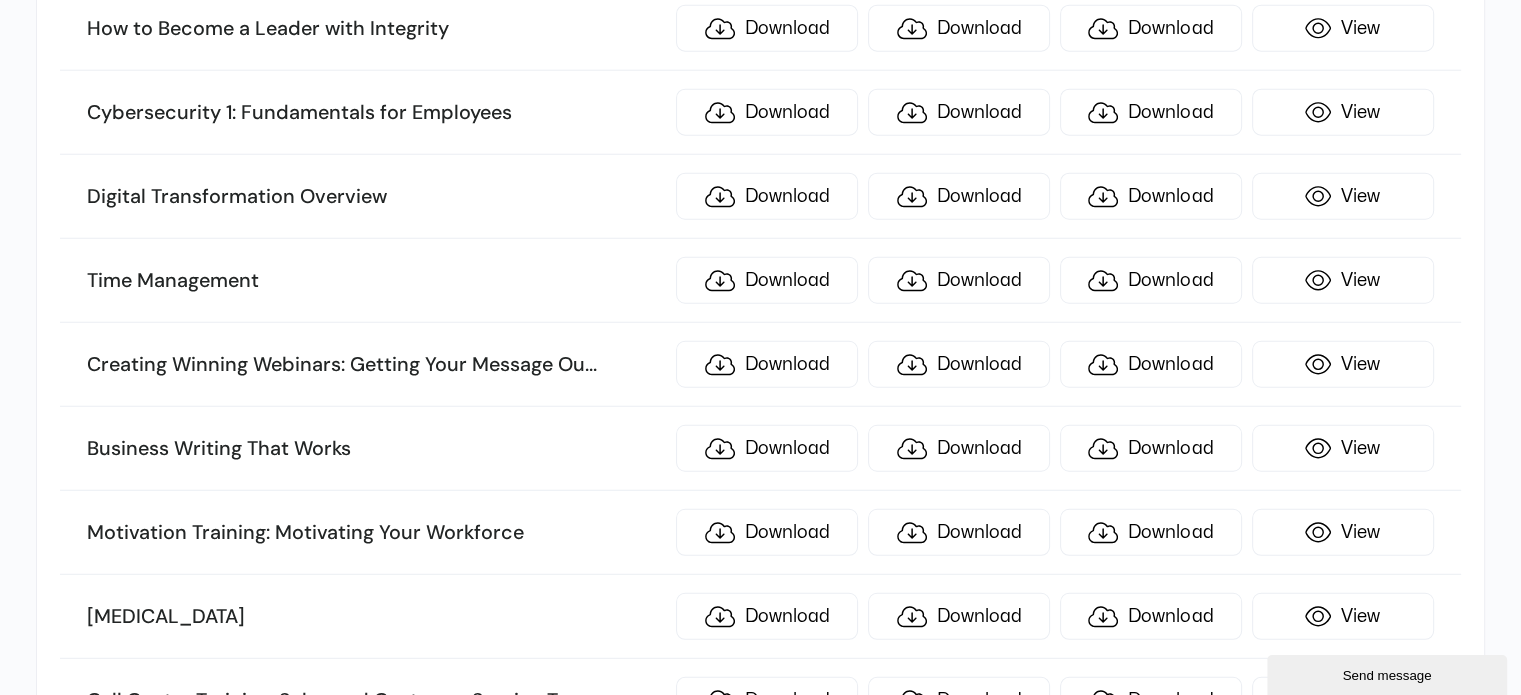 scroll, scrollTop: 5600, scrollLeft: 0, axis: vertical 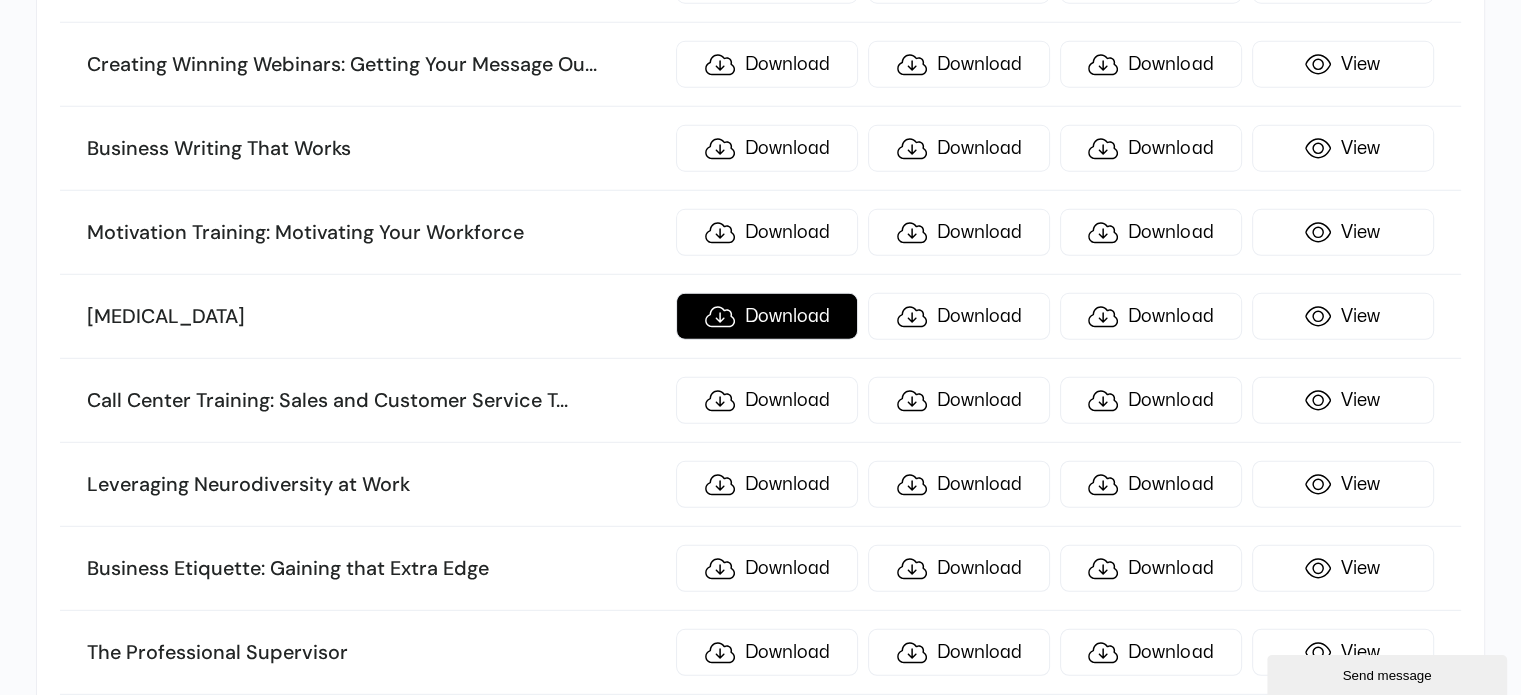 click on "Download" at bounding box center [767, 316] 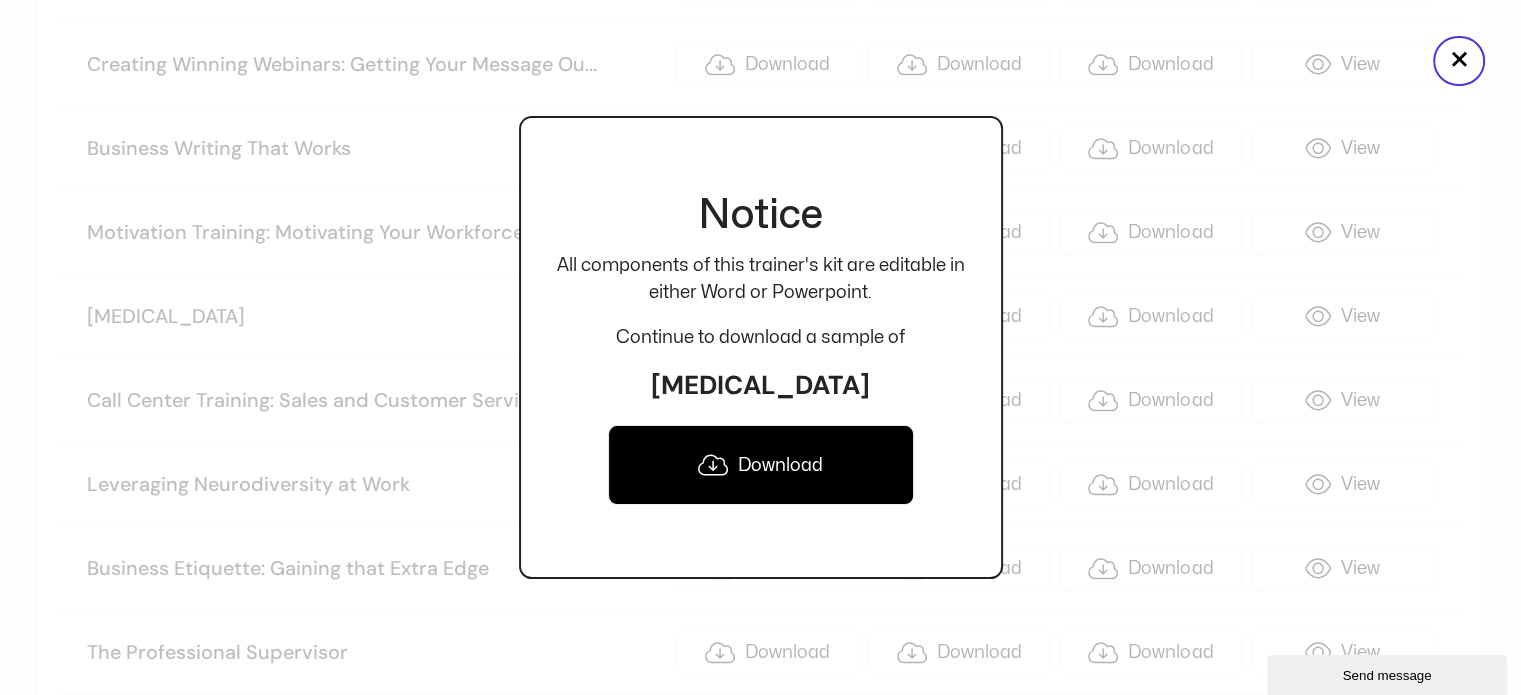 click on "Download" at bounding box center [761, 465] 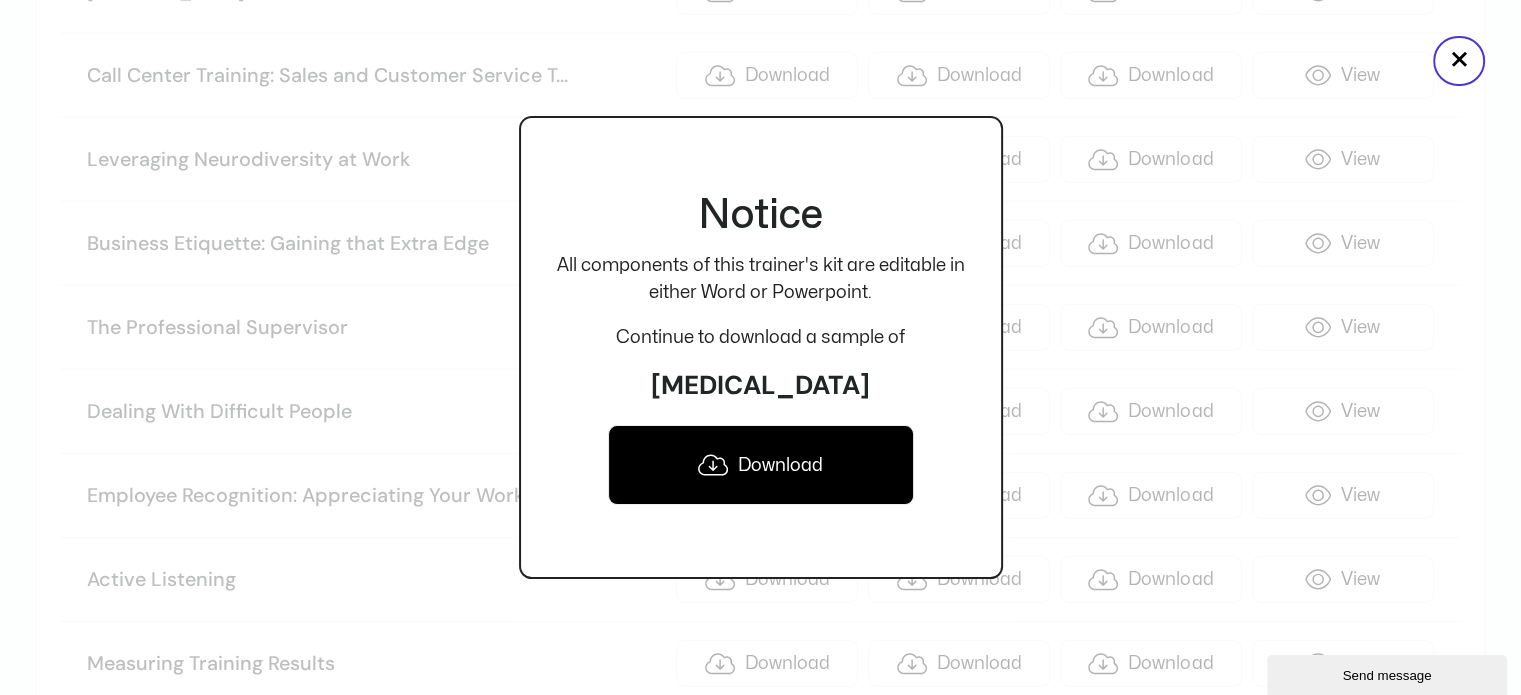 scroll, scrollTop: 6000, scrollLeft: 0, axis: vertical 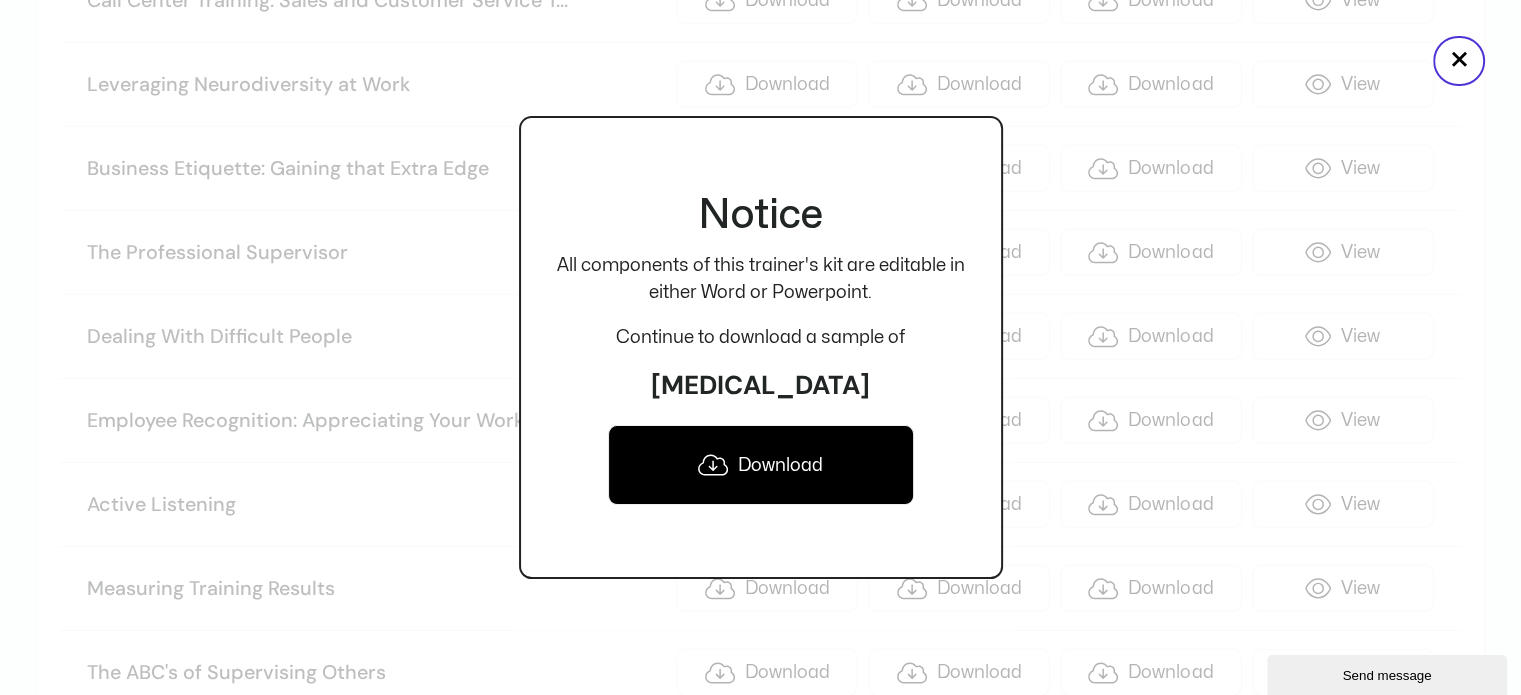 click at bounding box center [760, 347] 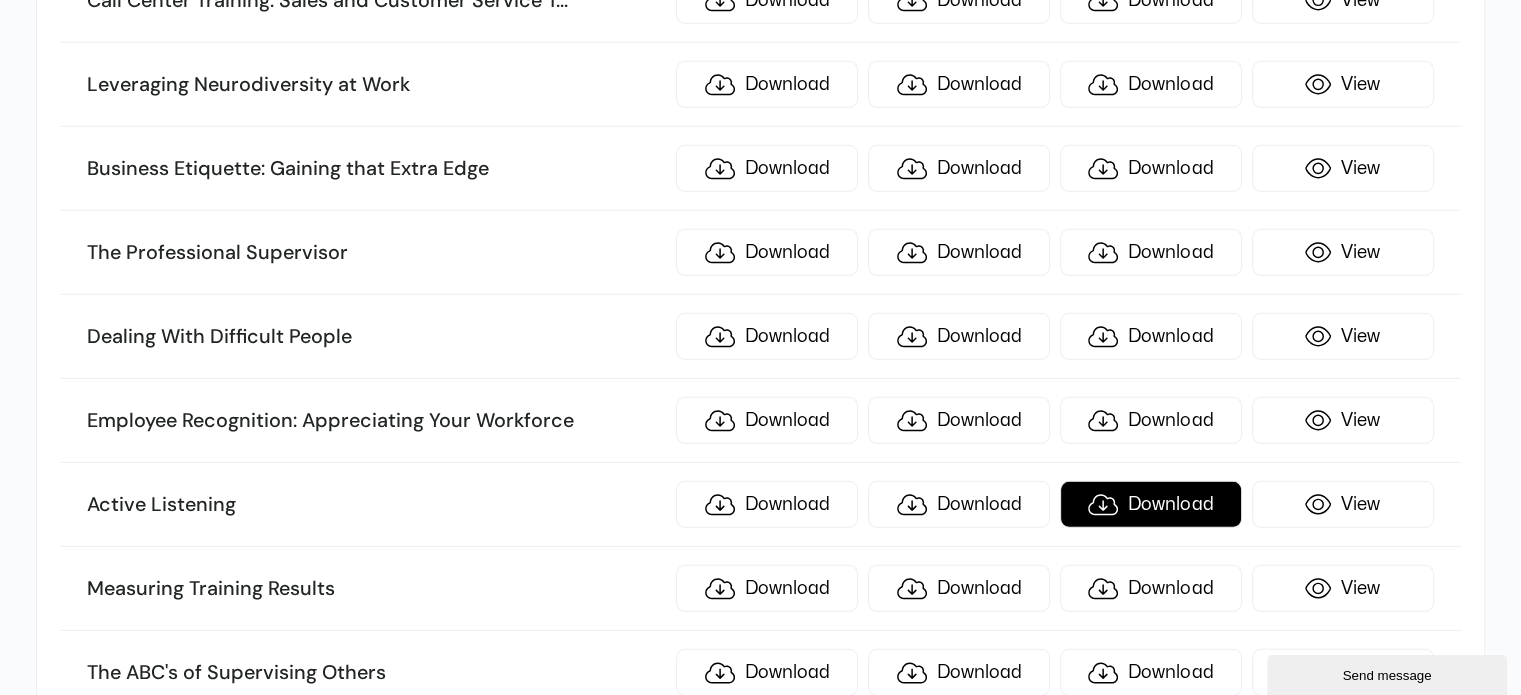 click on "Download" at bounding box center (1151, 504) 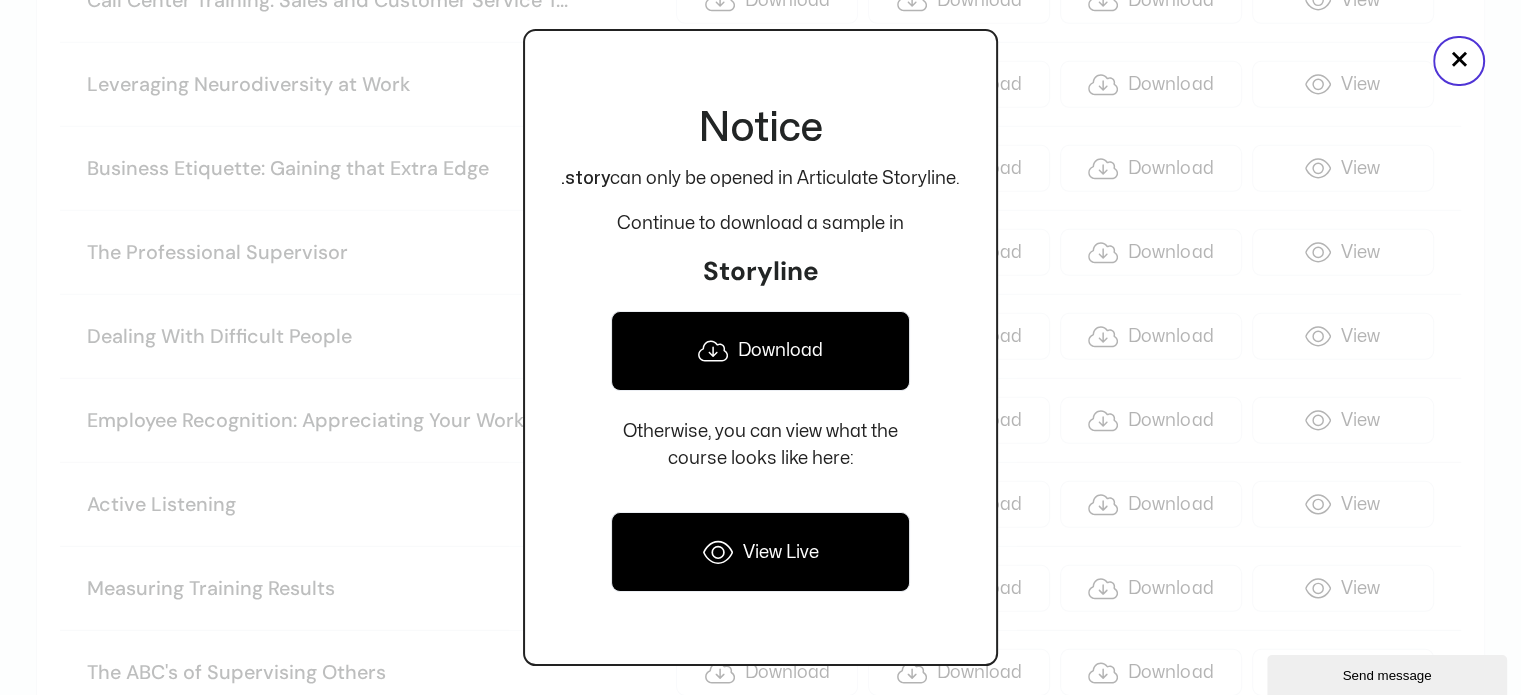 click on "Download" at bounding box center [760, 351] 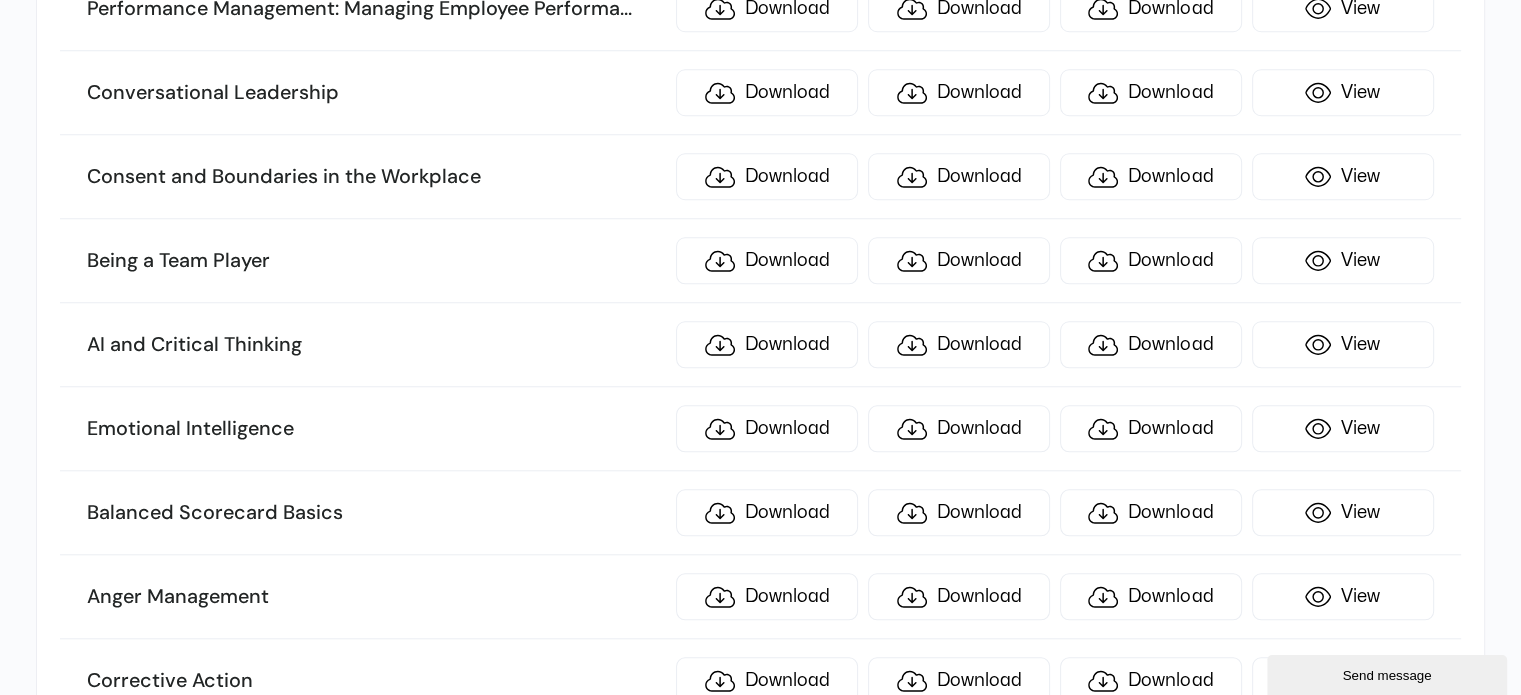scroll, scrollTop: 9300, scrollLeft: 0, axis: vertical 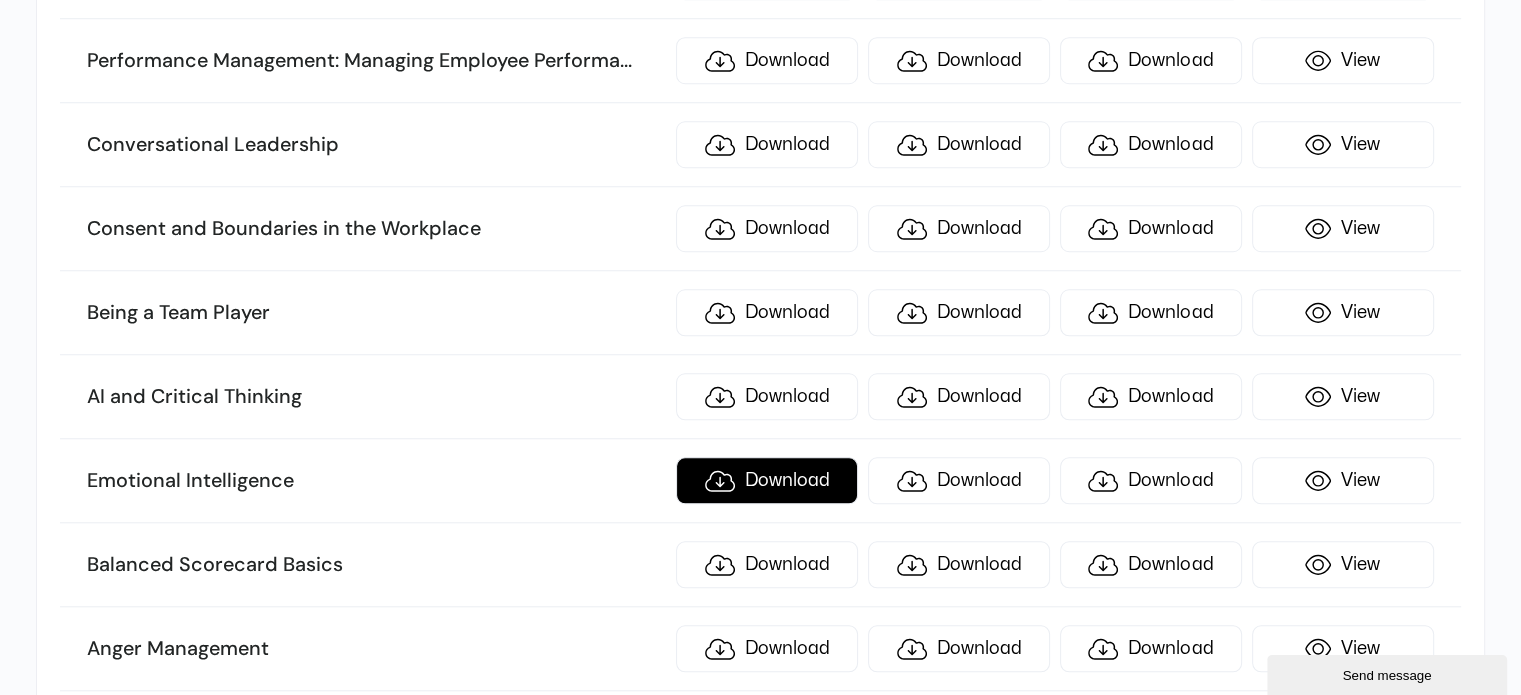 click on "Download" at bounding box center [767, 480] 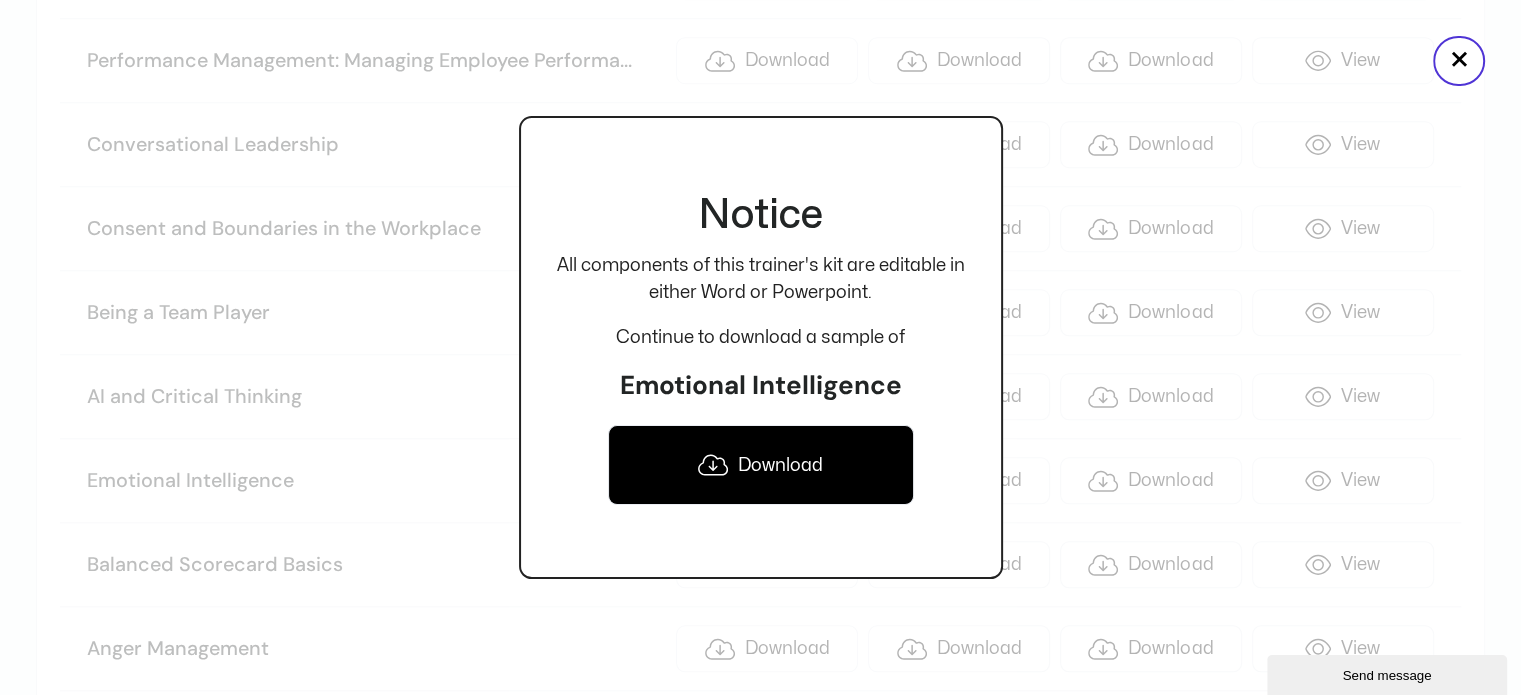 click on "Download" at bounding box center (761, 465) 